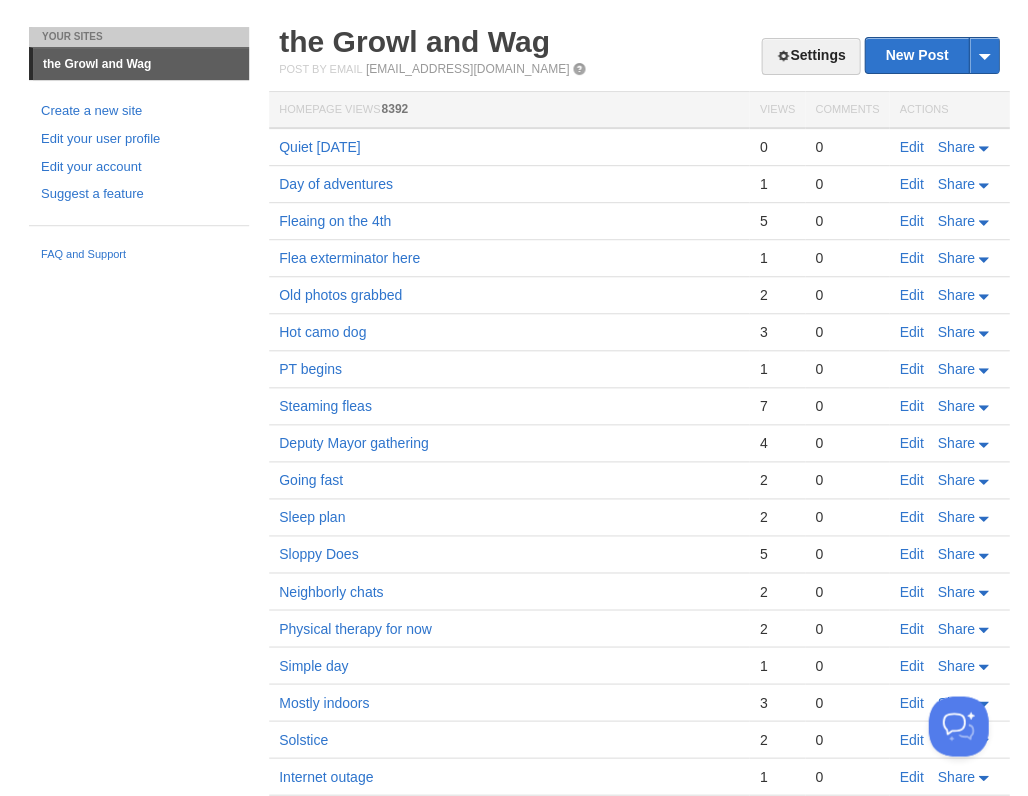 scroll, scrollTop: 0, scrollLeft: 0, axis: both 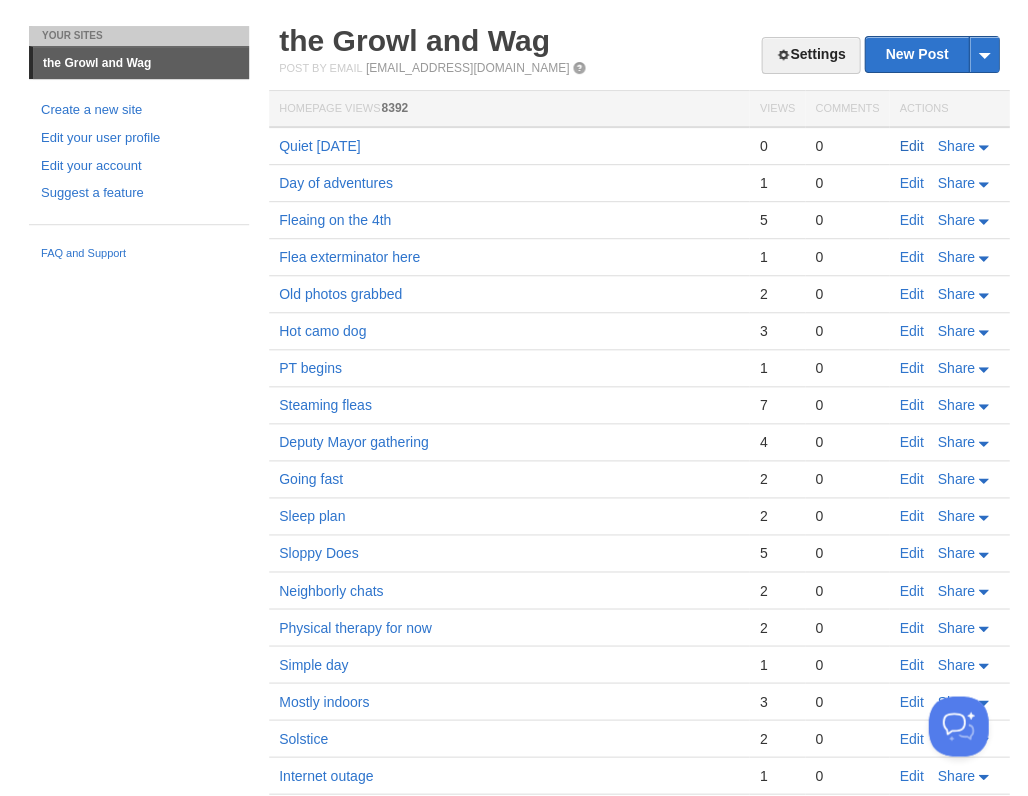 click on "Edit" at bounding box center (911, 146) 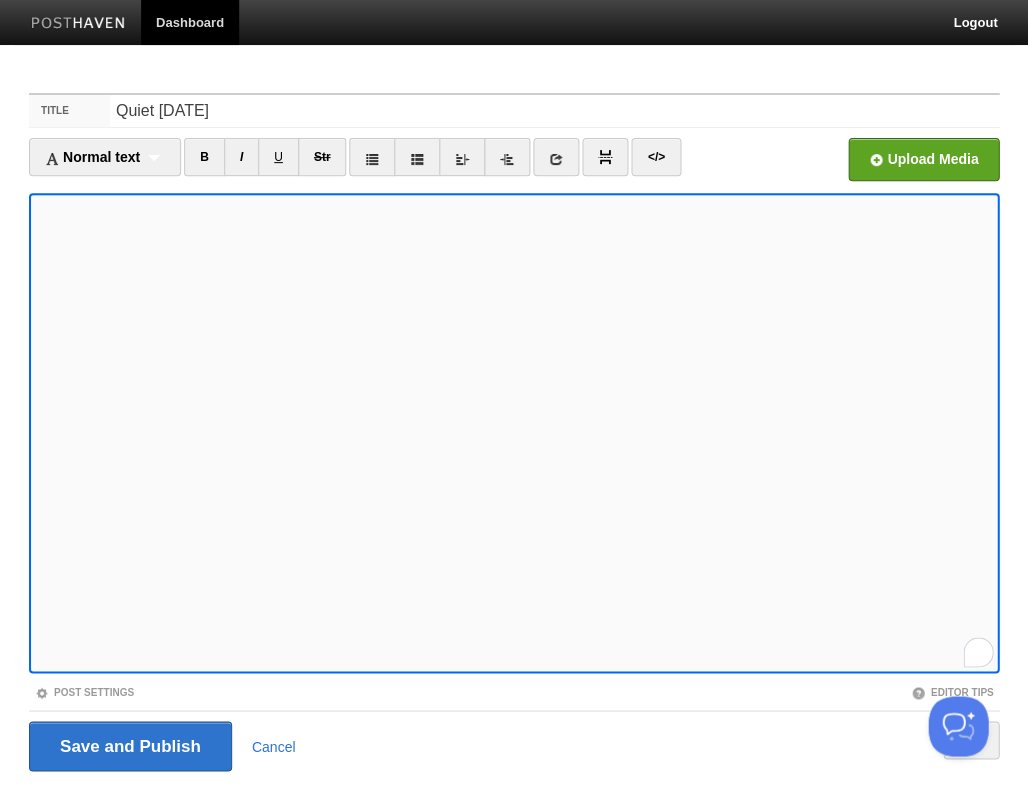 scroll, scrollTop: 552, scrollLeft: 0, axis: vertical 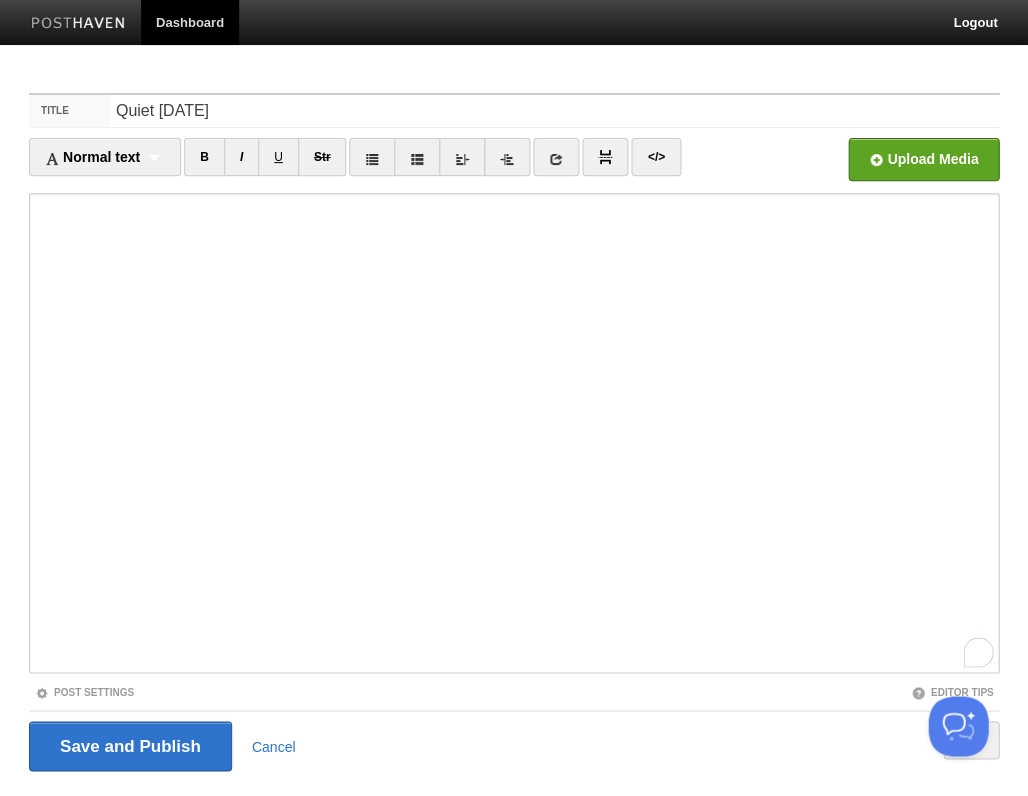 click at bounding box center [514, 433] 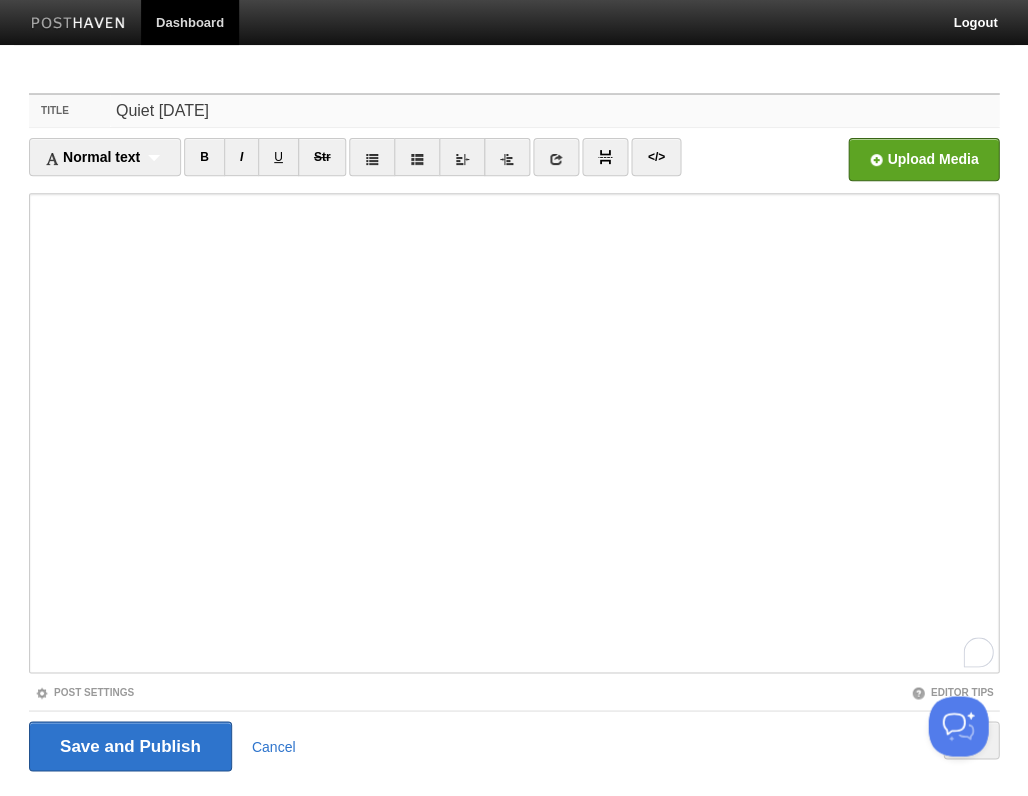 click on "Quiet [DATE]" at bounding box center (554, 111) 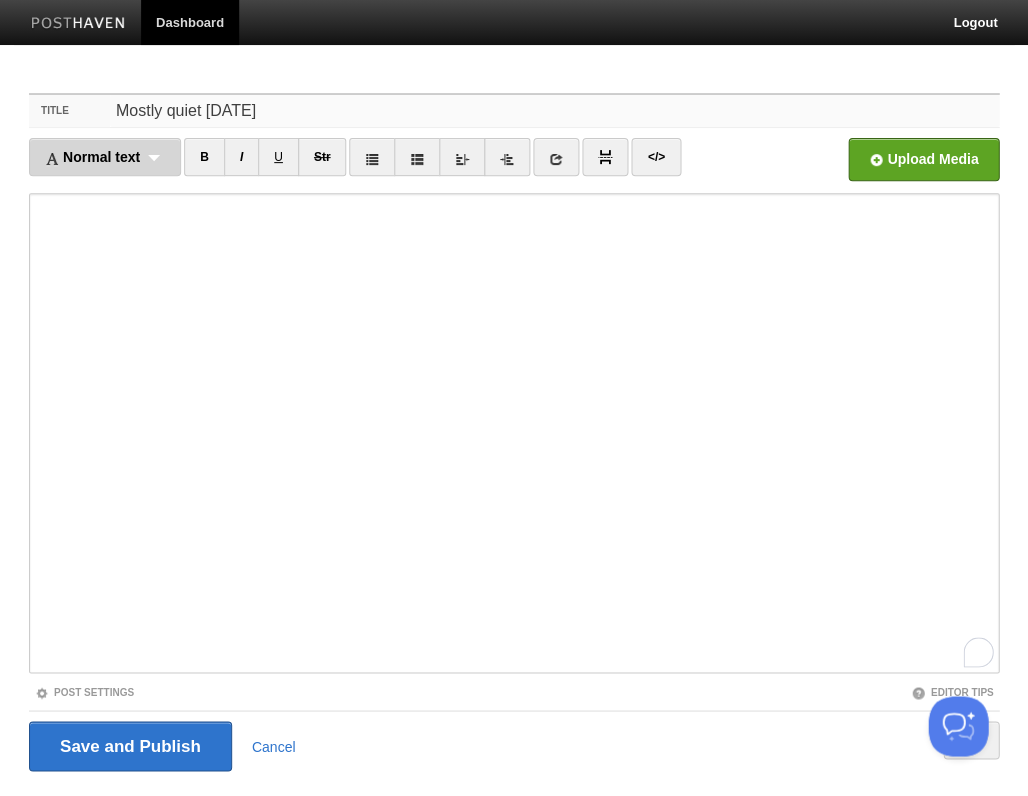 scroll, scrollTop: 572, scrollLeft: 0, axis: vertical 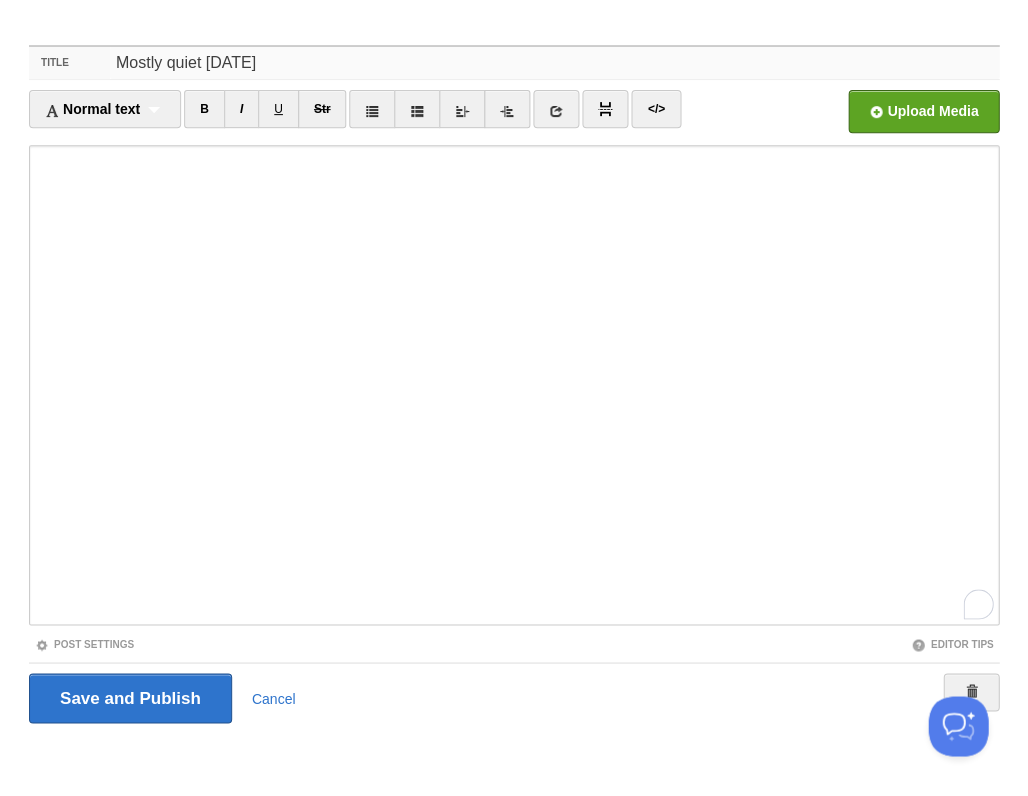 type on "Mostly quiet [DATE]" 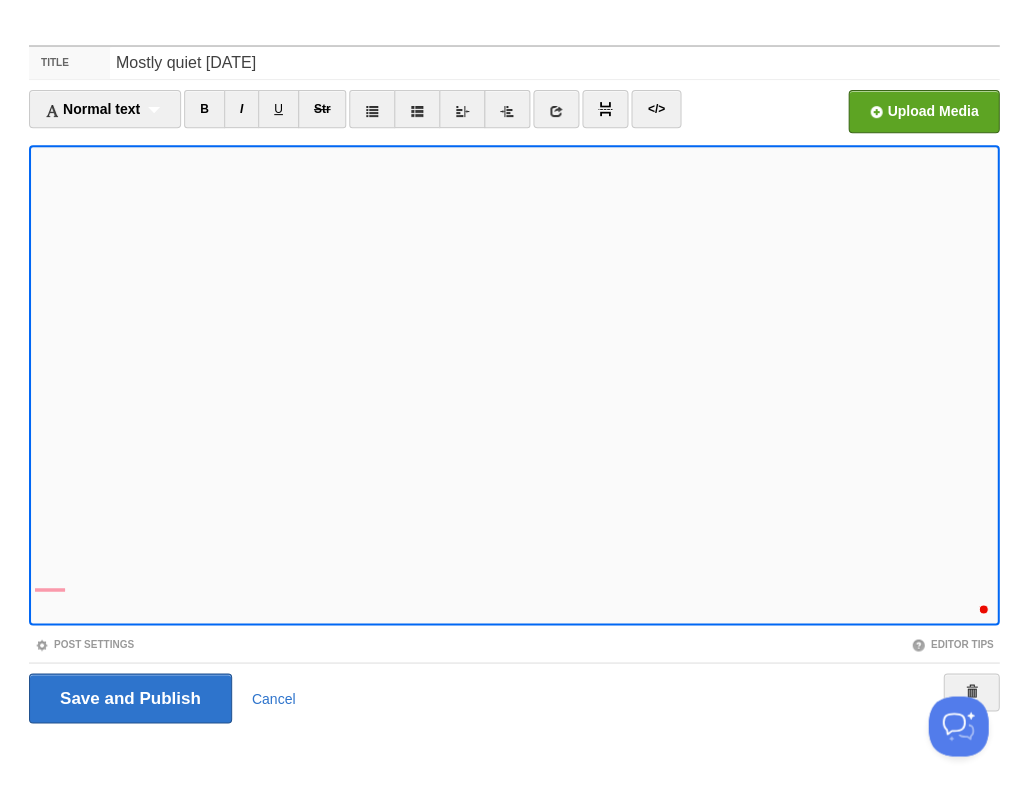scroll, scrollTop: 574, scrollLeft: 0, axis: vertical 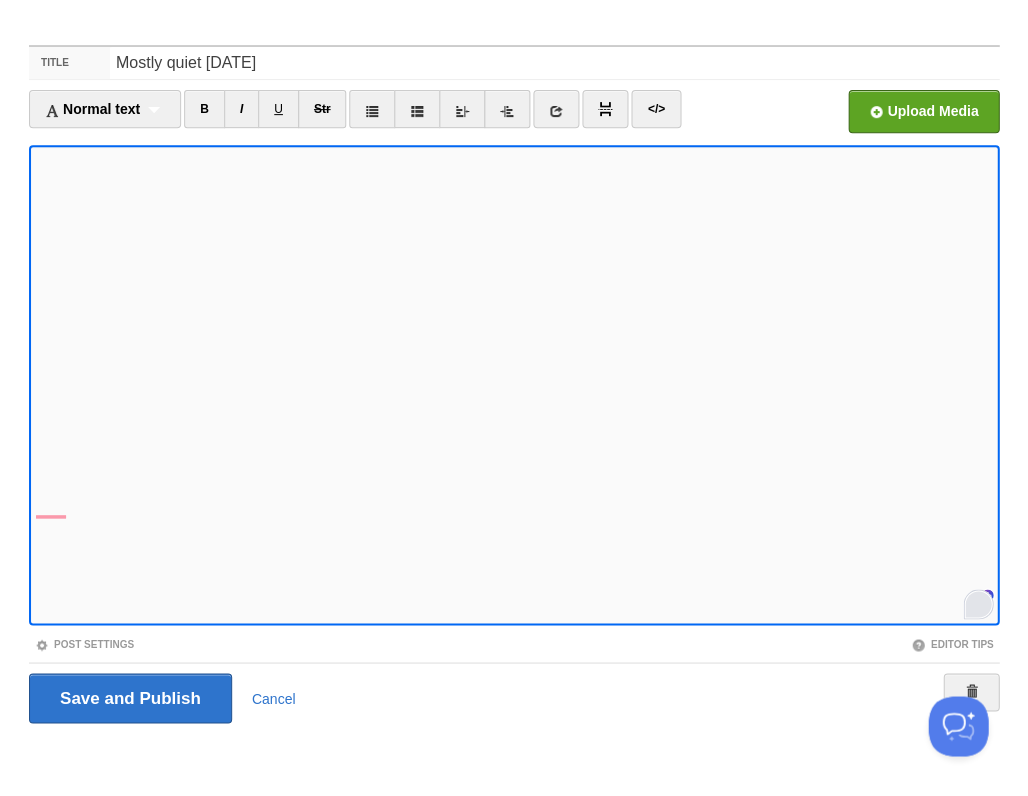 click at bounding box center [978, 604] 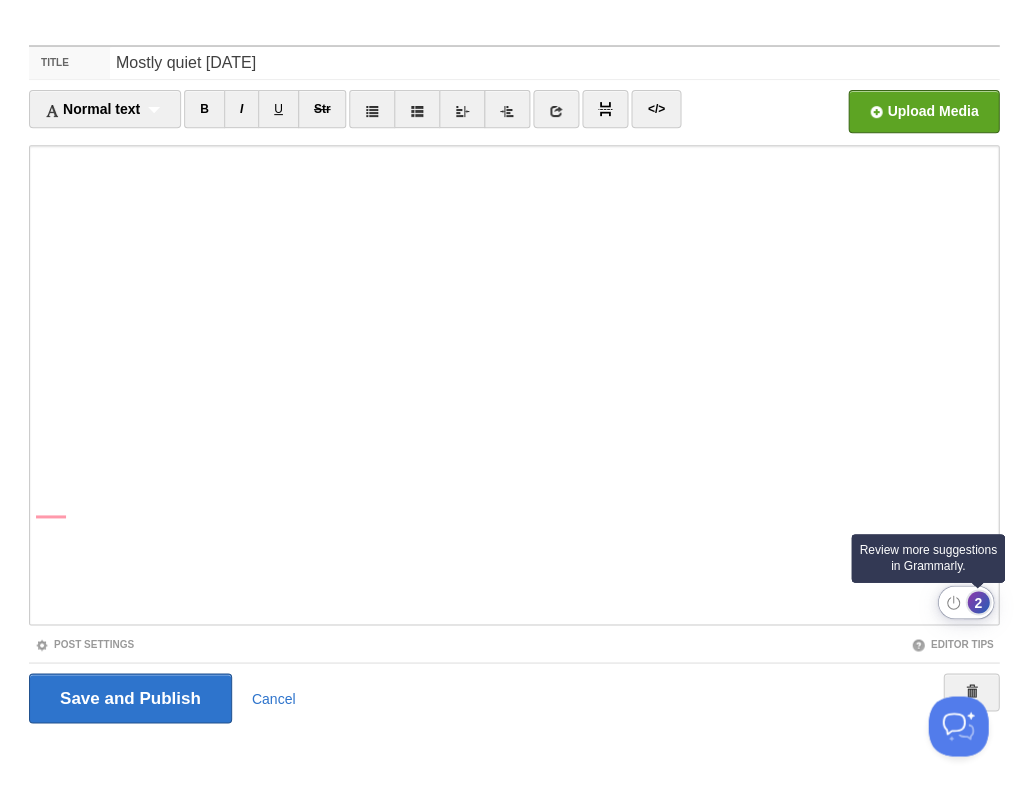 click on "2" 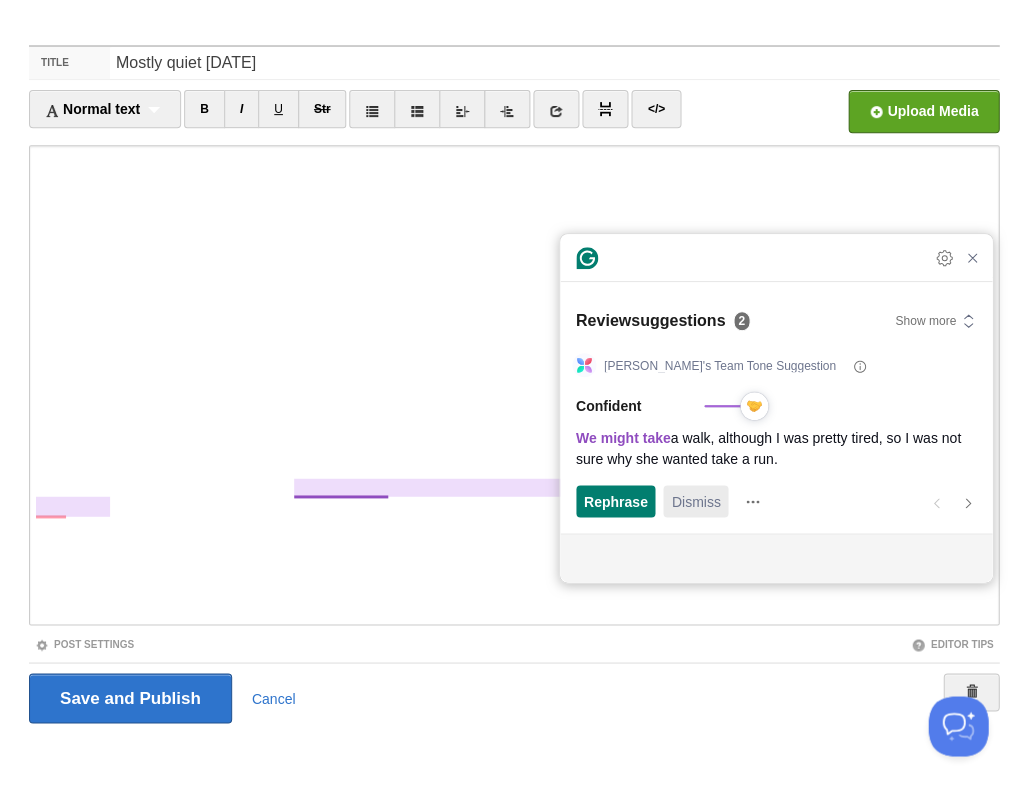 click on "Dismiss" at bounding box center [695, 501] 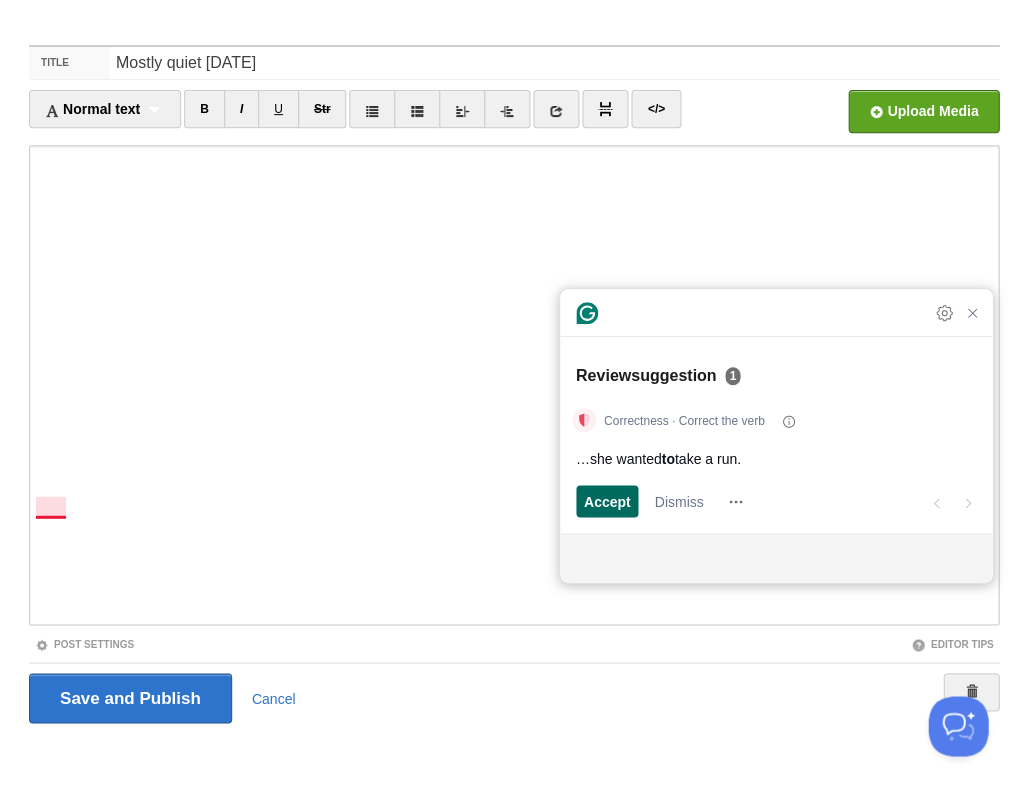 click on "Accept" at bounding box center (607, 501) 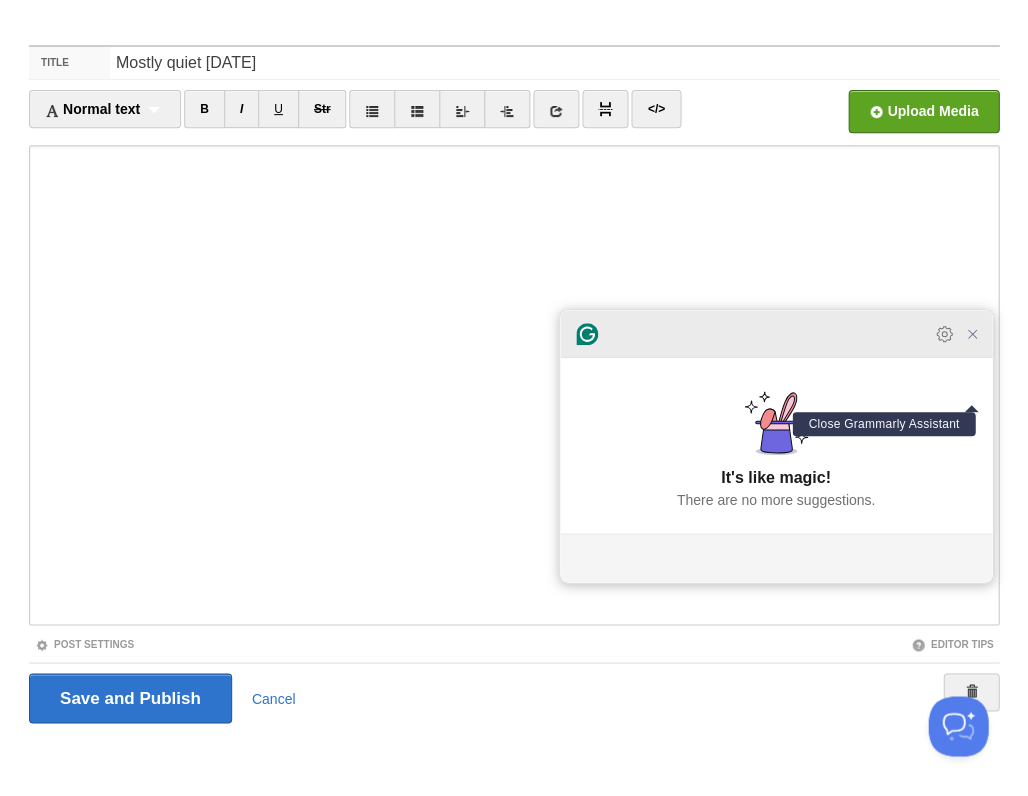 click 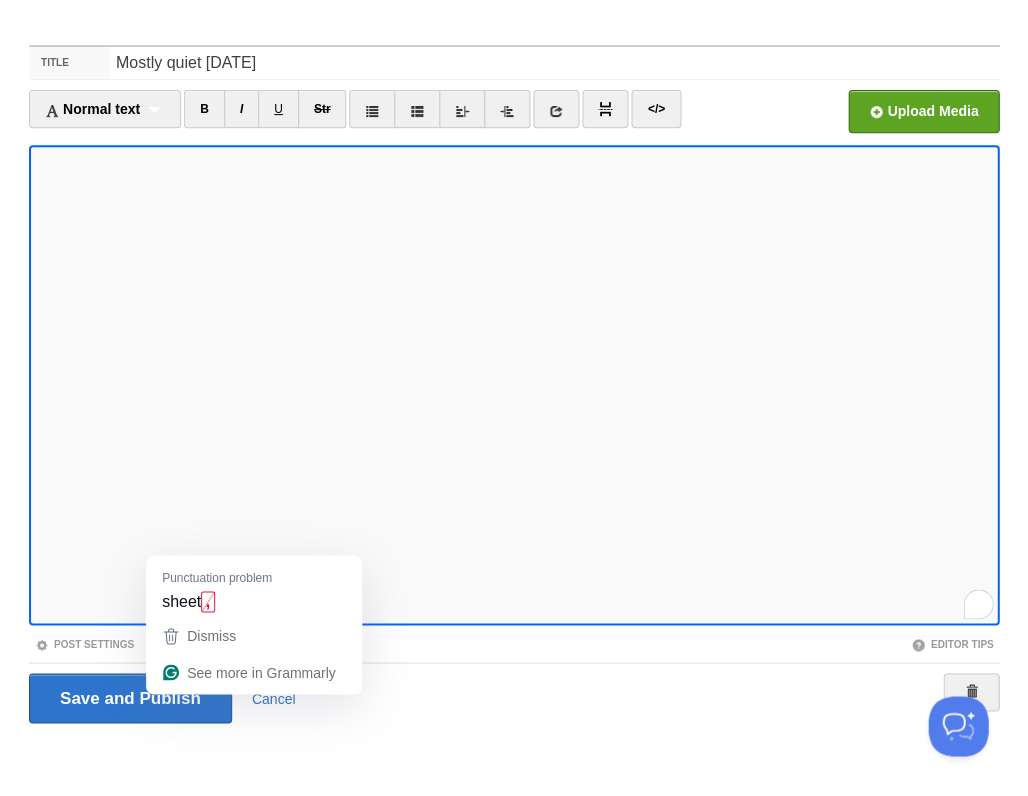 scroll, scrollTop: 0, scrollLeft: 0, axis: both 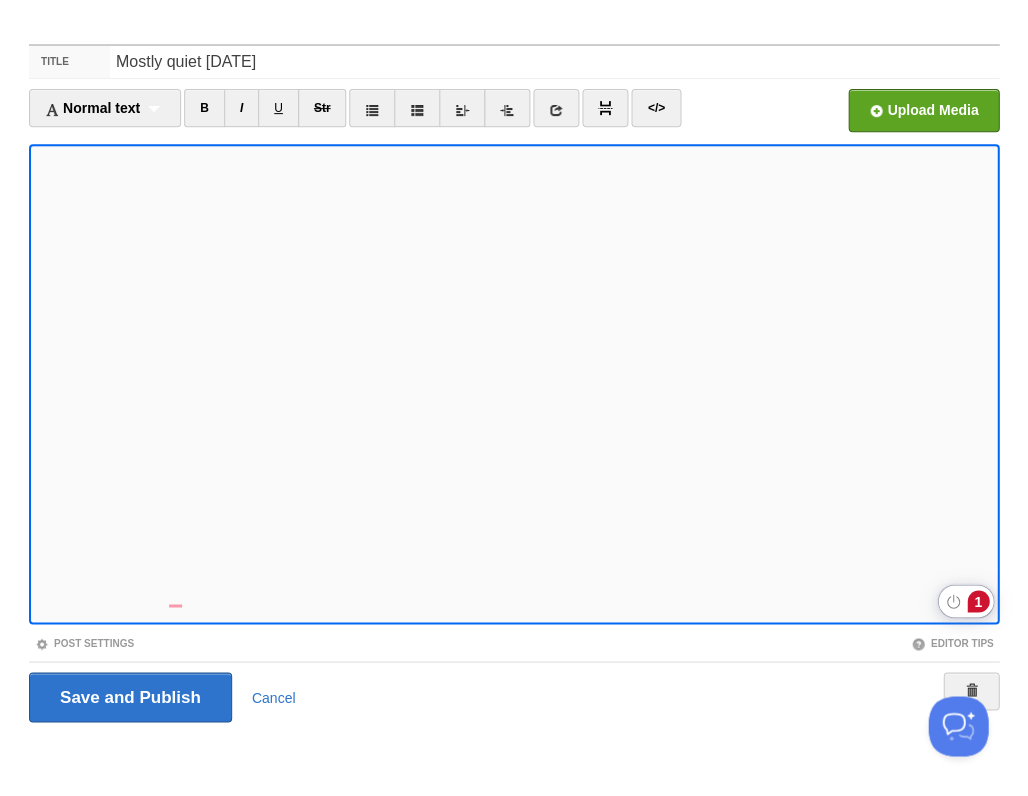 click on "1" 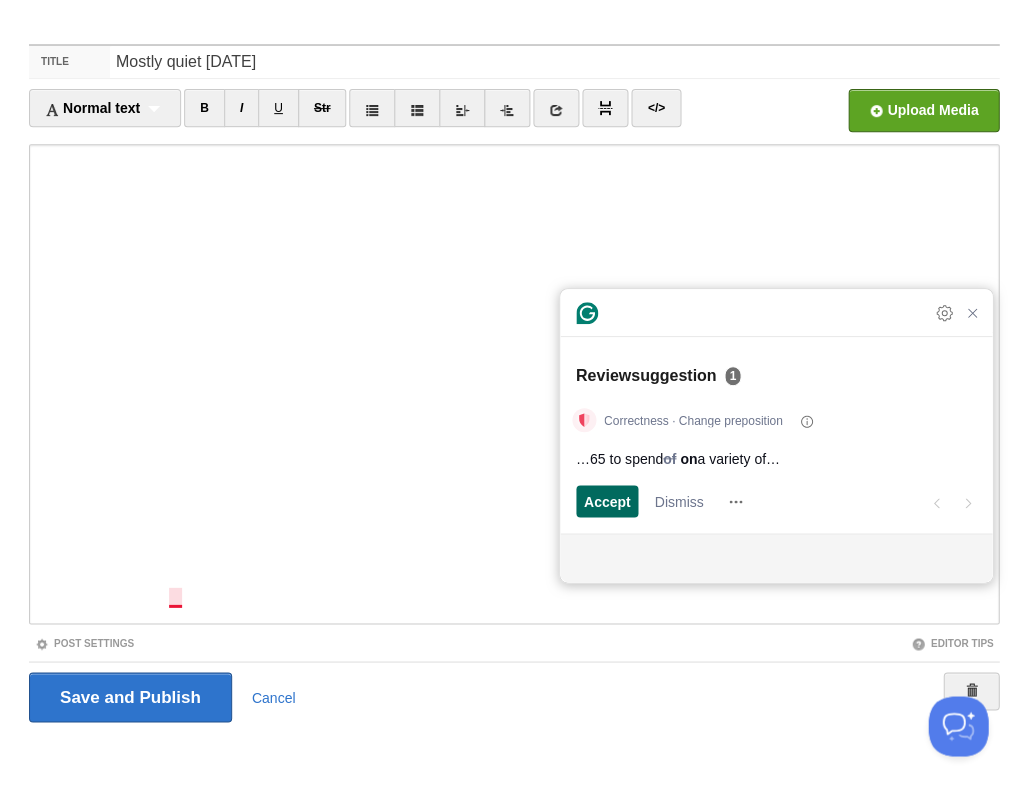 click on "Accept" at bounding box center [607, 501] 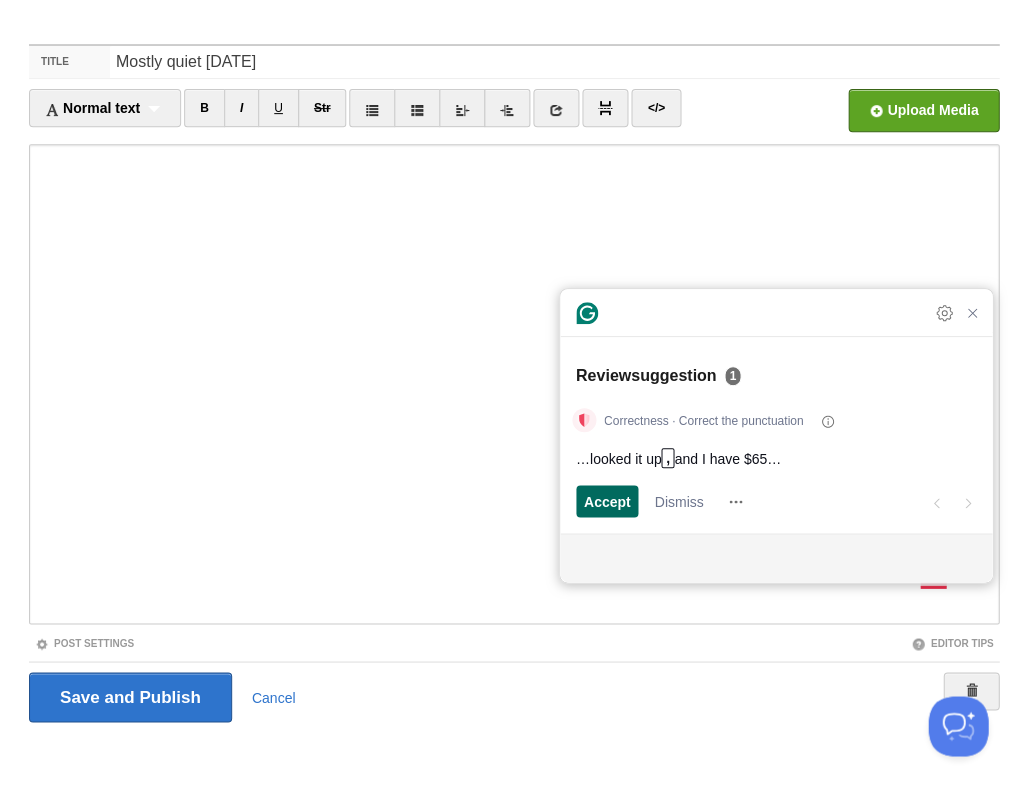 click on "Accept" at bounding box center [607, 501] 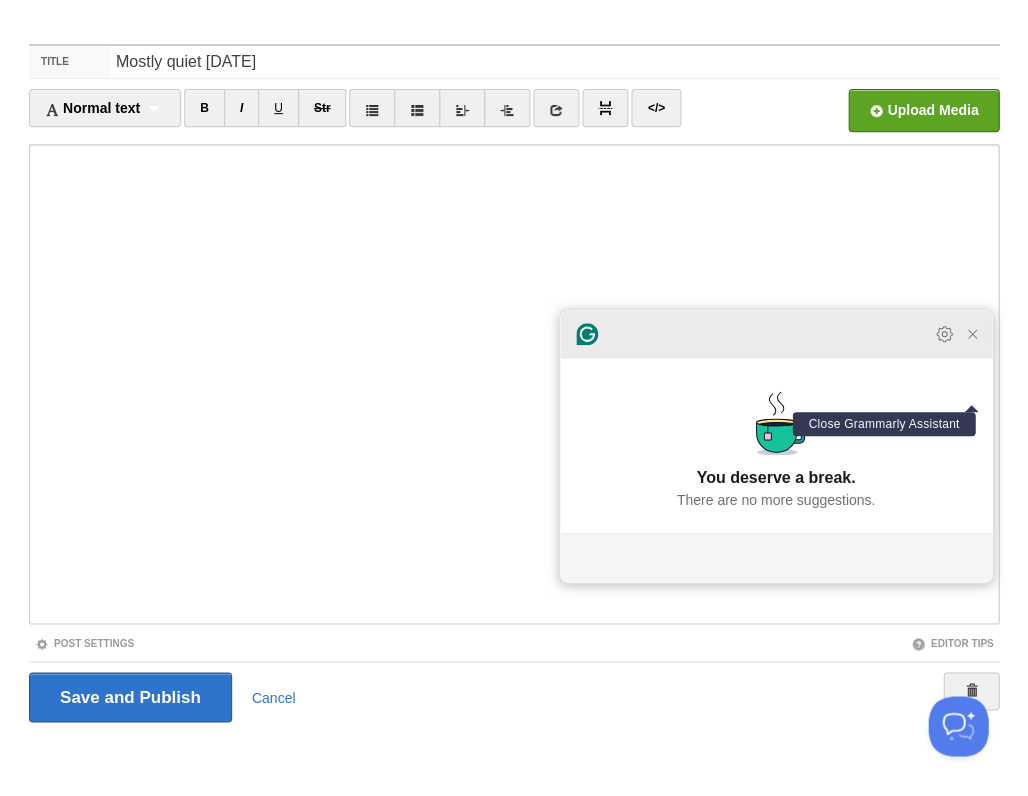 click 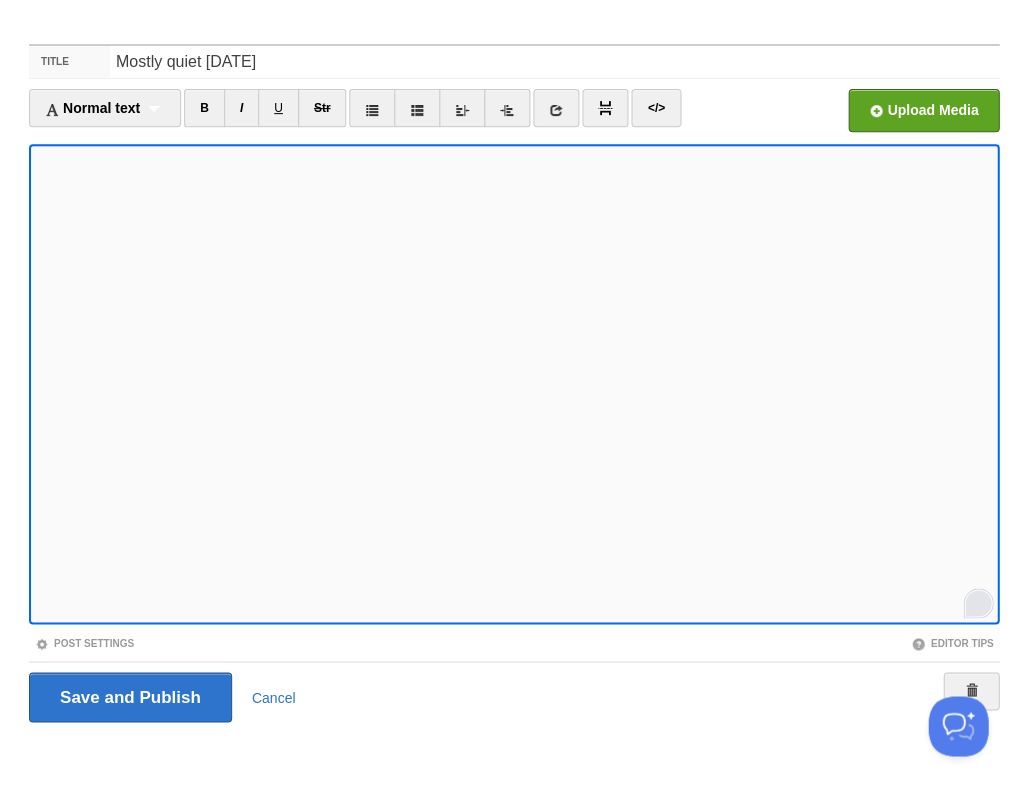 scroll, scrollTop: 738, scrollLeft: 0, axis: vertical 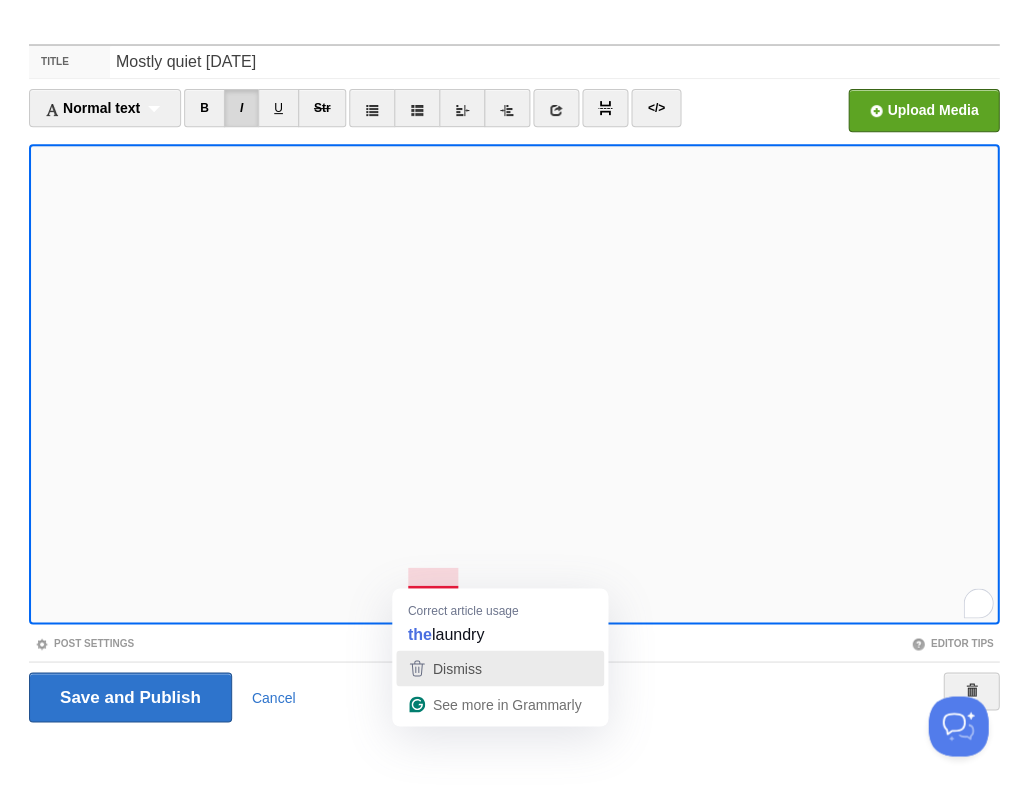 click on "Dismiss" at bounding box center (457, 668) 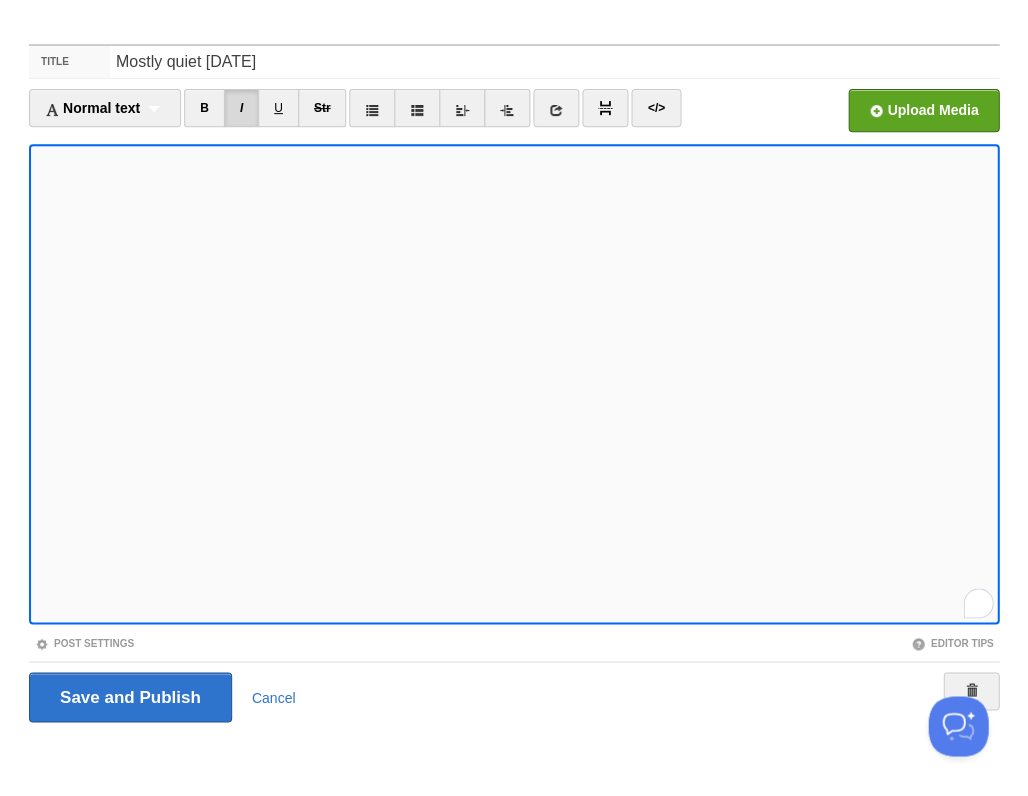 scroll, scrollTop: 741, scrollLeft: 0, axis: vertical 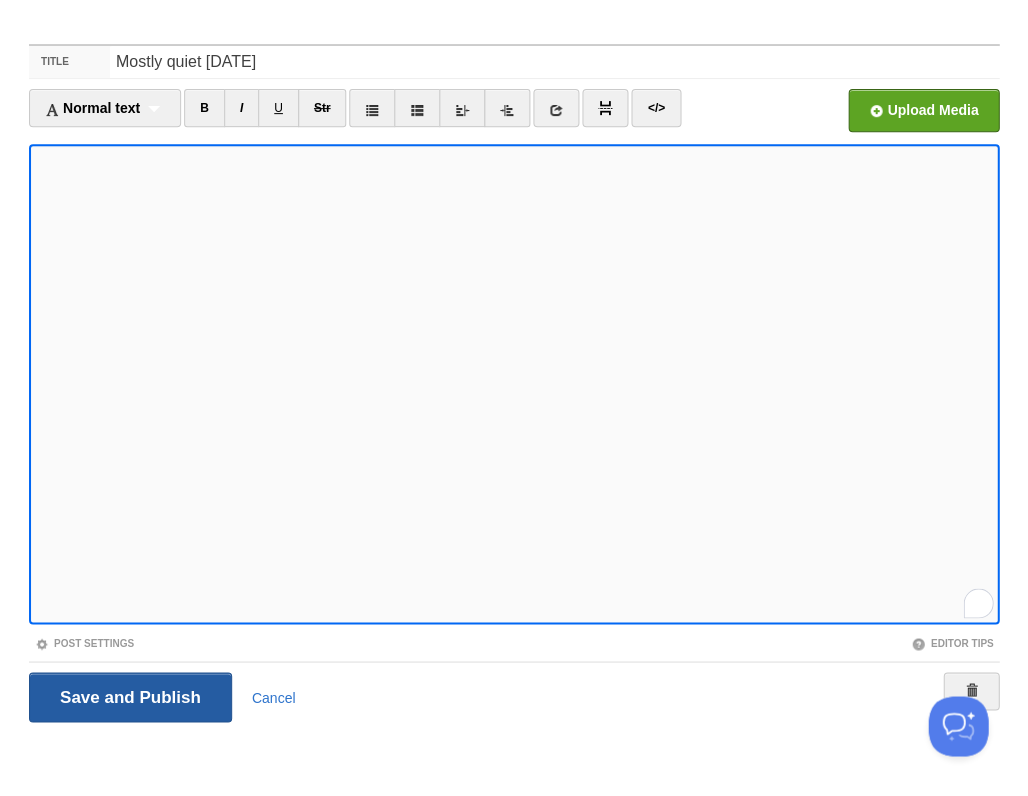 click on "Save and Publish" at bounding box center (130, 697) 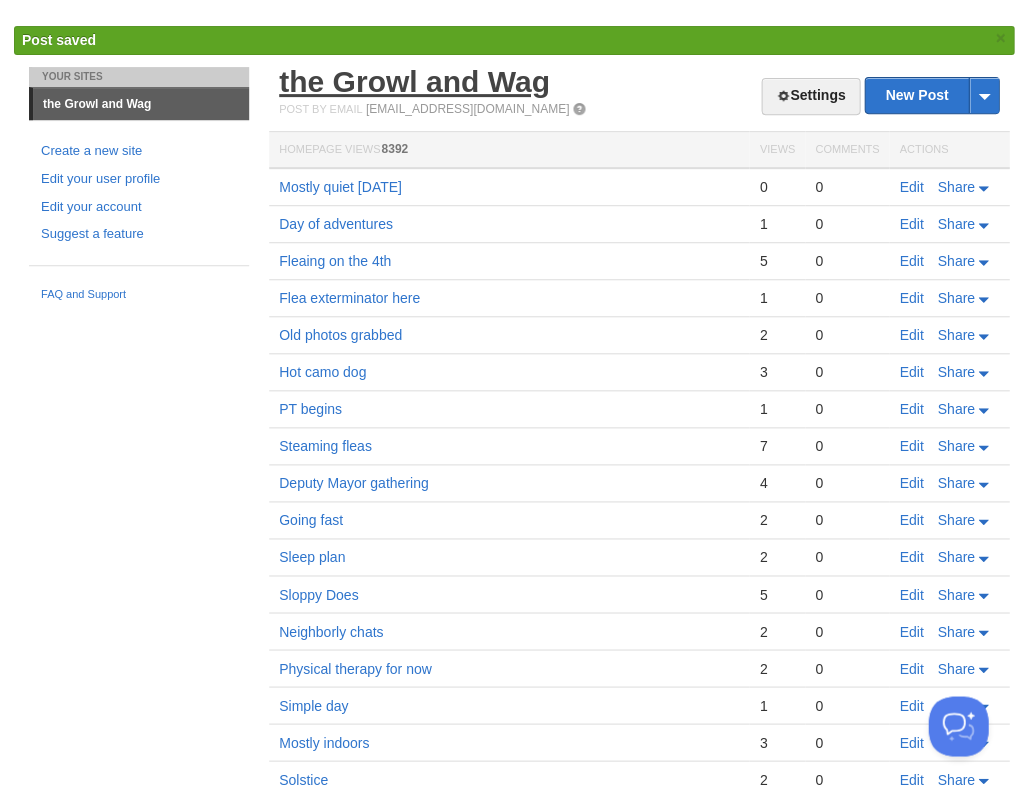 click on "the Growl and Wag" at bounding box center (414, 81) 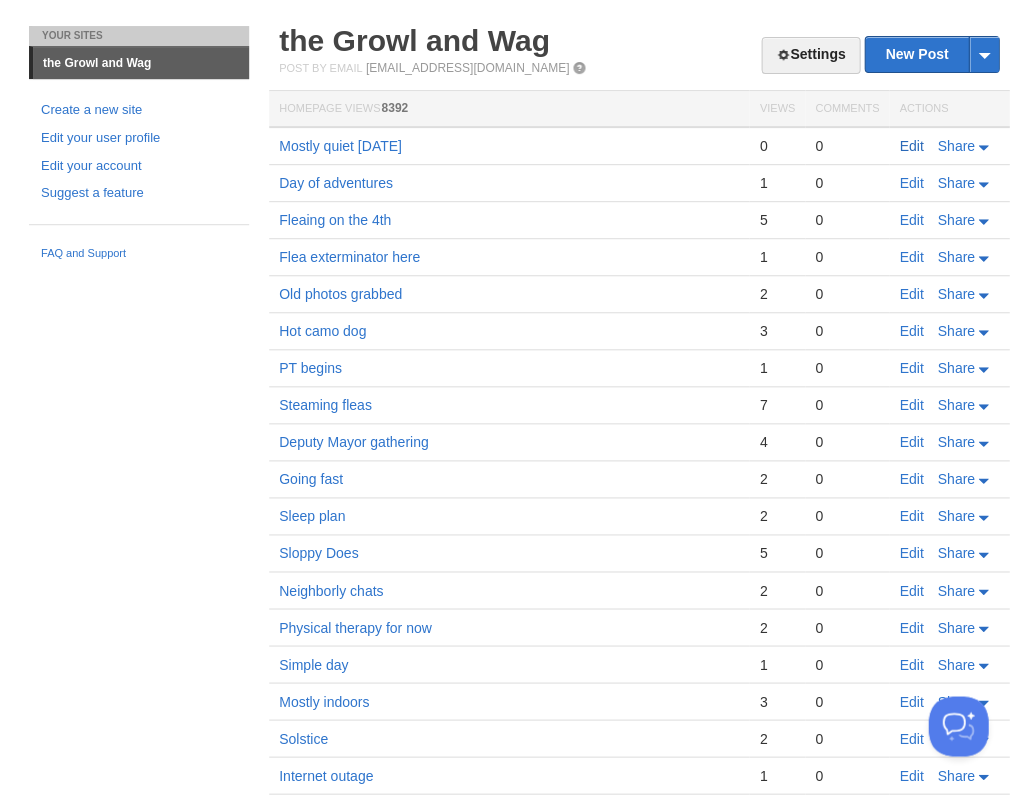 click on "Edit" at bounding box center (911, 146) 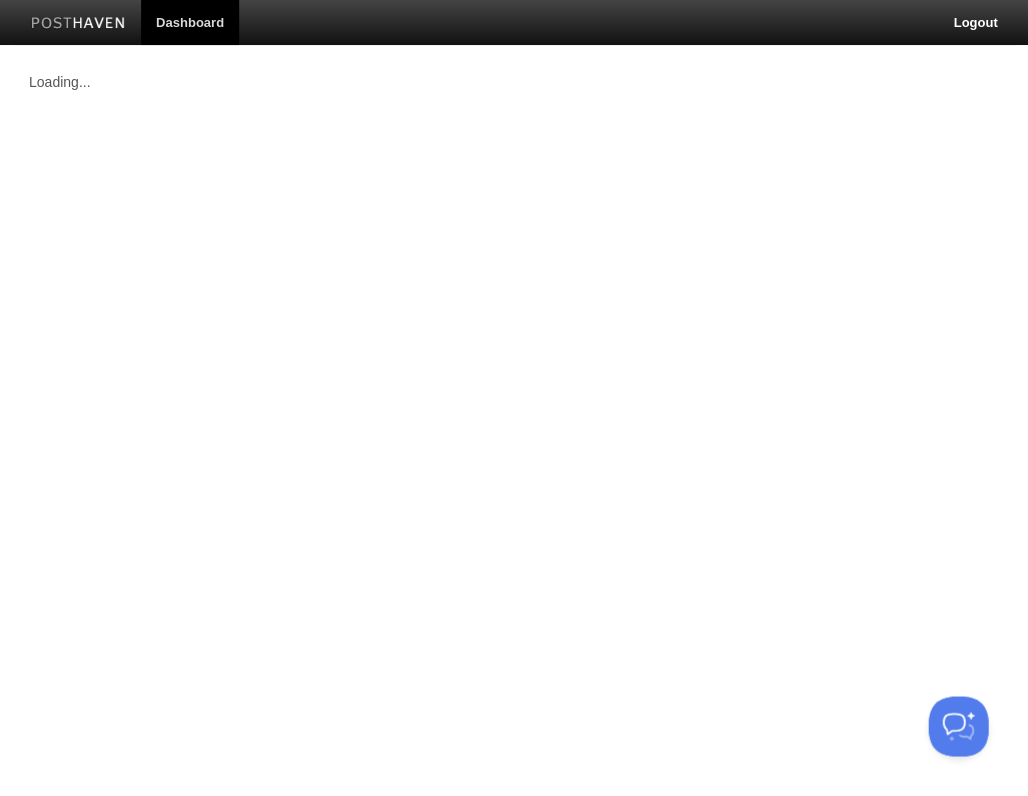 scroll, scrollTop: 0, scrollLeft: 0, axis: both 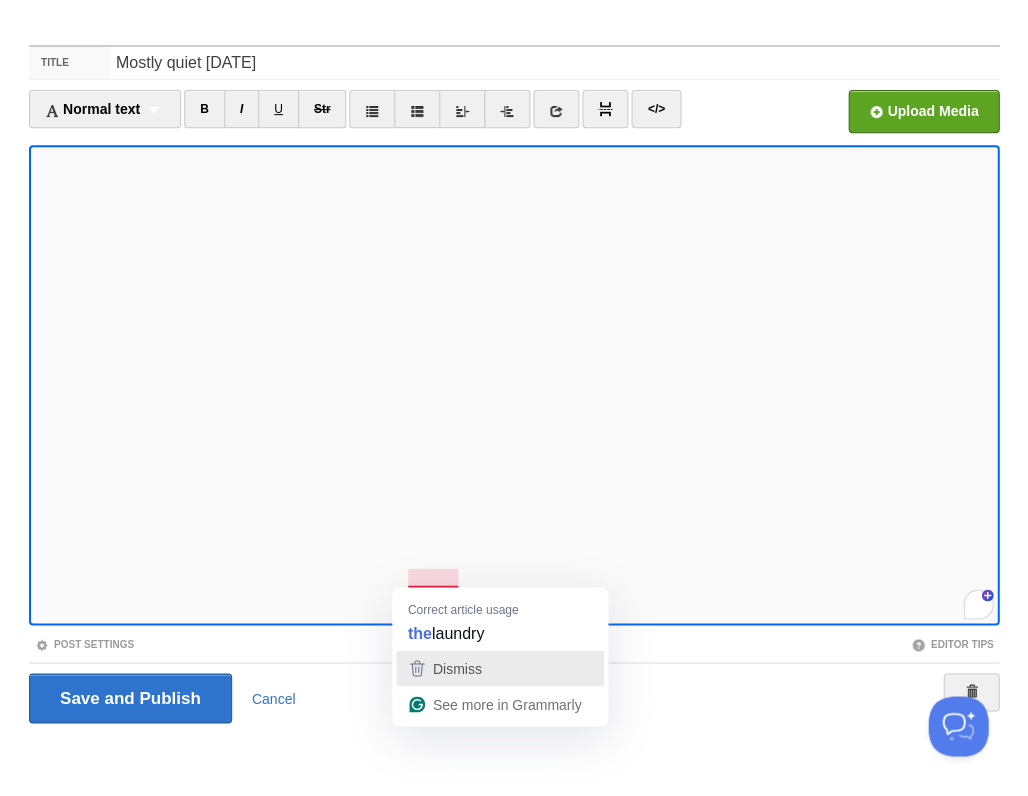 click on "Dismiss" at bounding box center [457, 668] 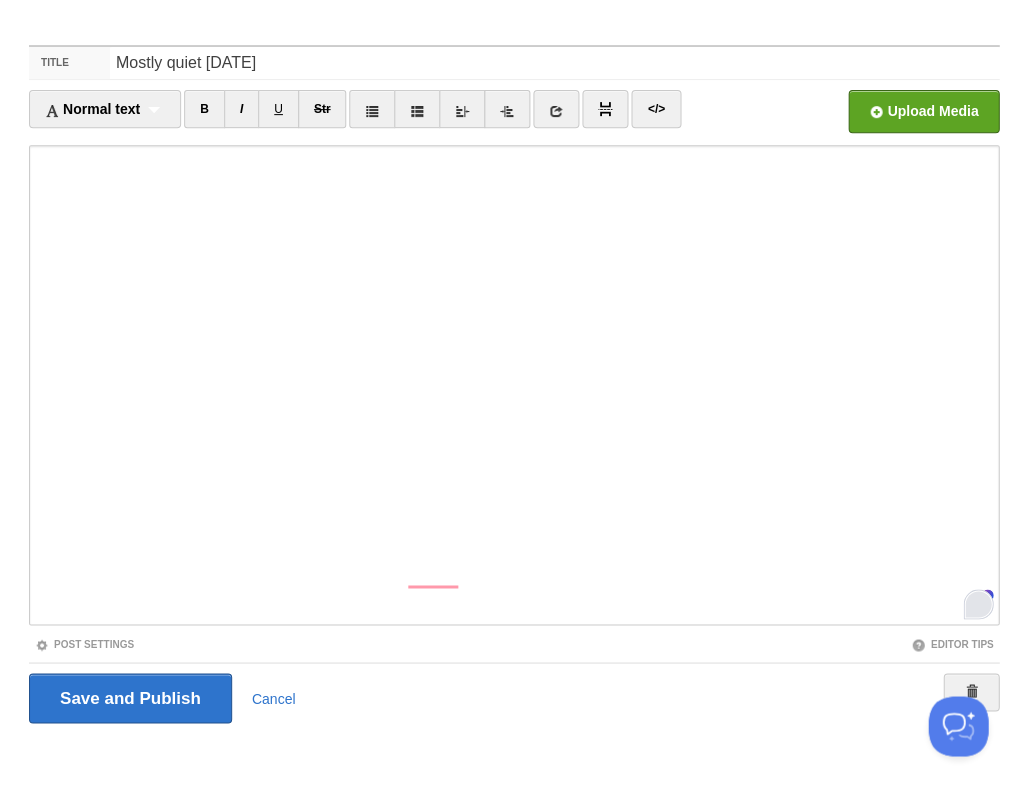 click at bounding box center (978, 604) 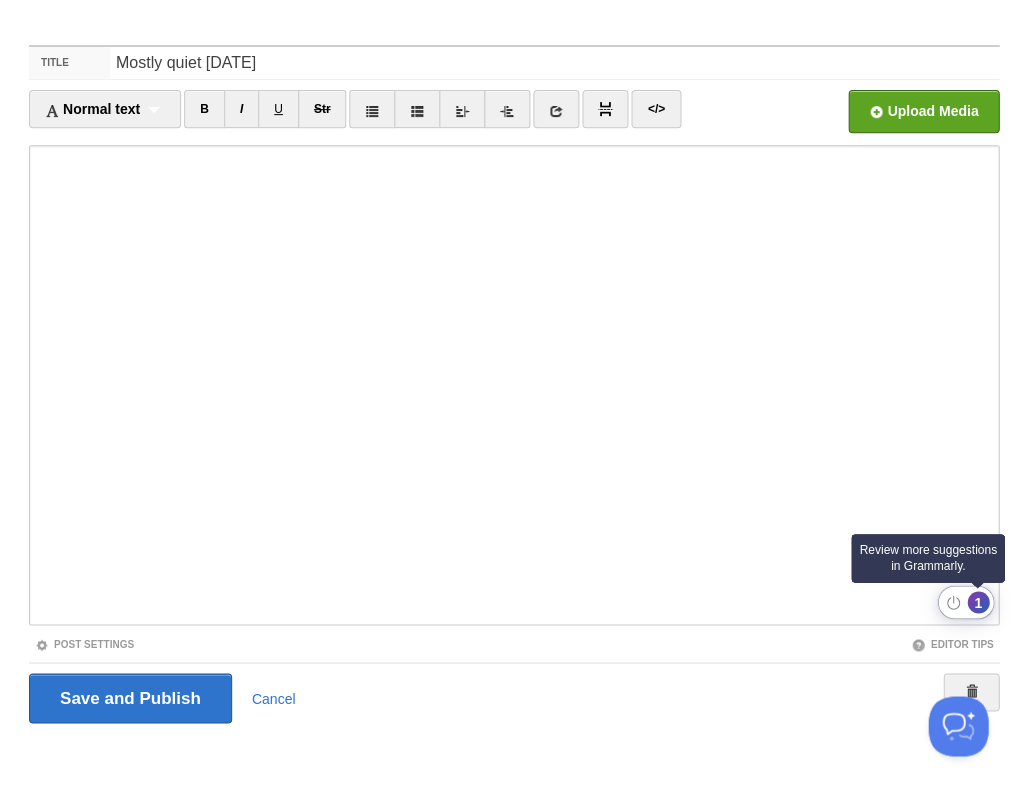 click on "1" 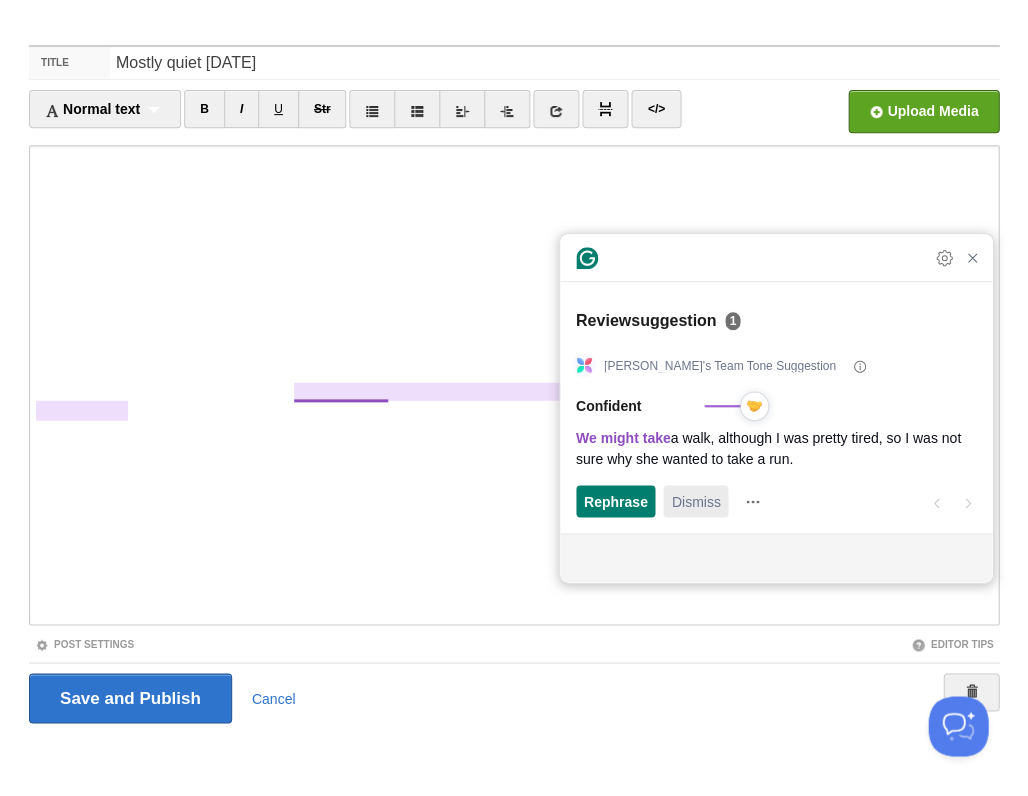 click on "Dismiss" at bounding box center [695, 501] 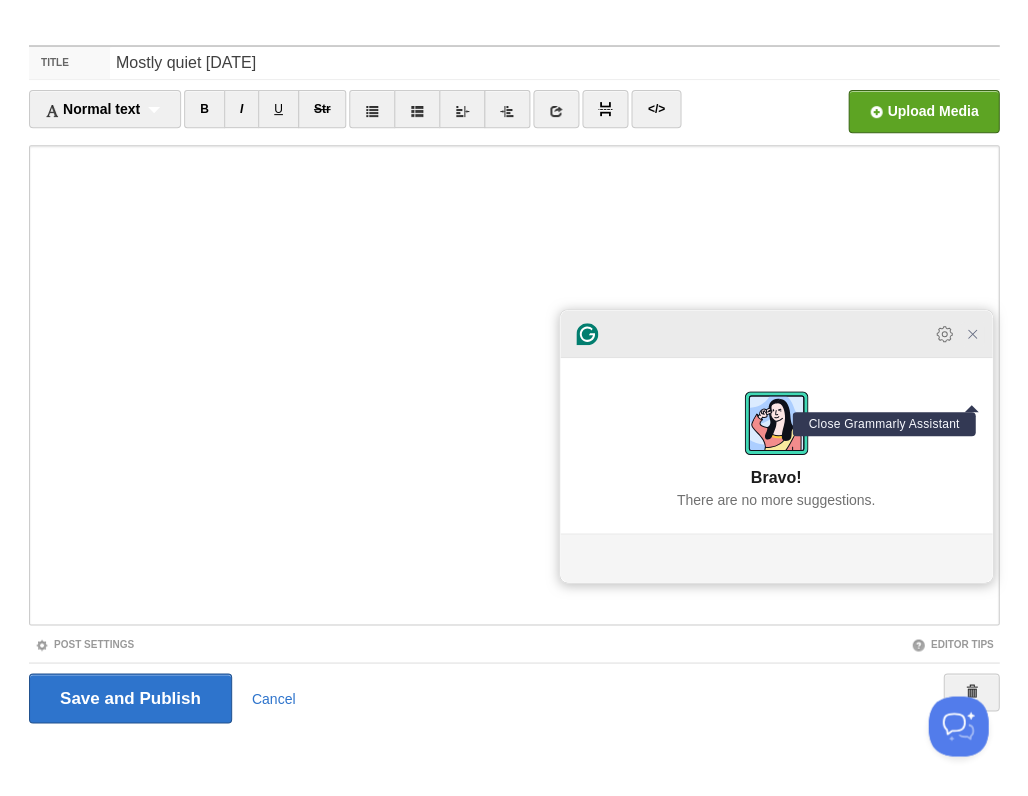 click 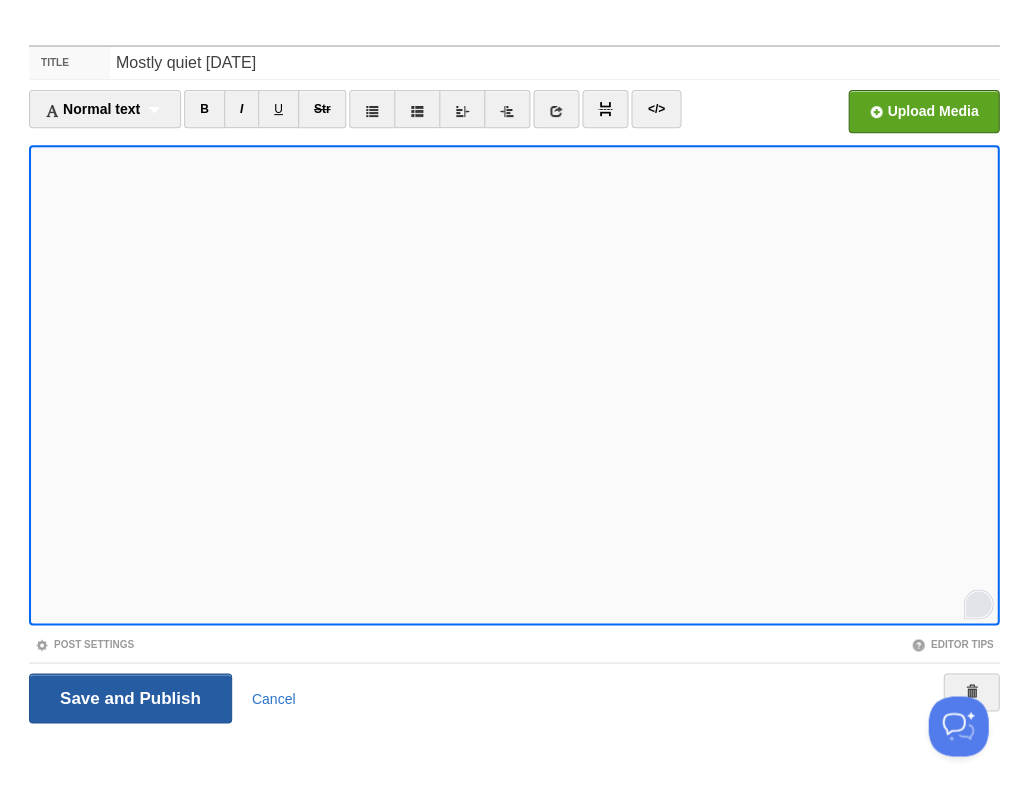 click on "Save and Publish" at bounding box center [130, 698] 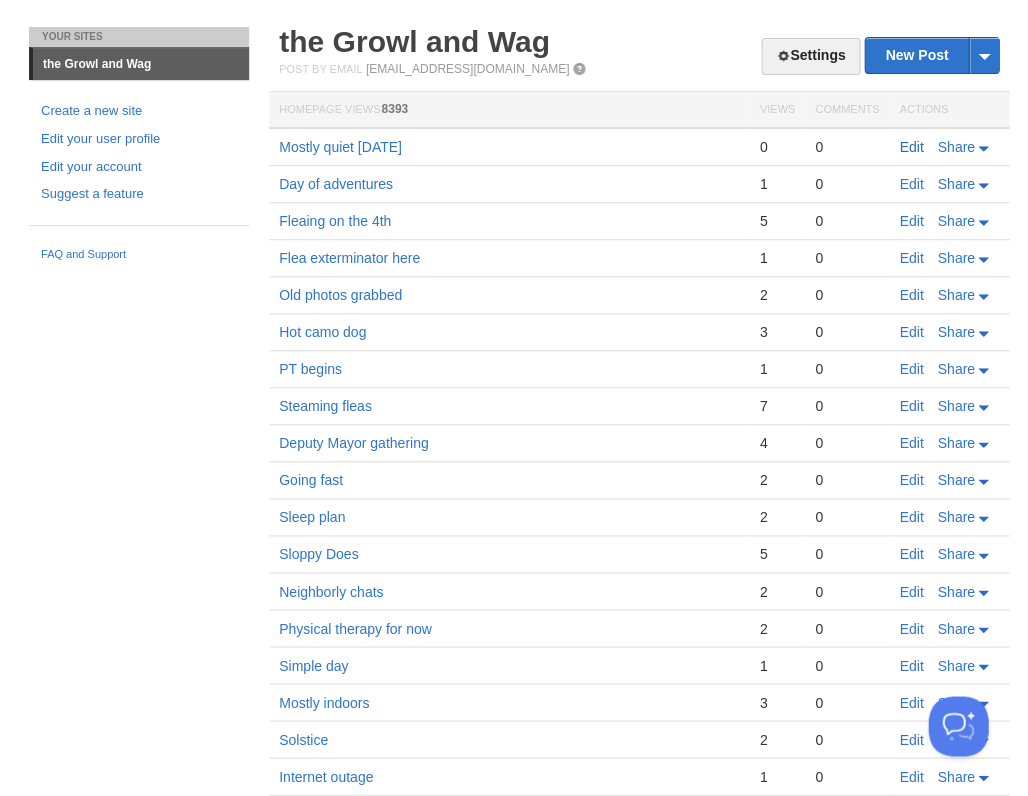 click on "Edit" at bounding box center (911, 147) 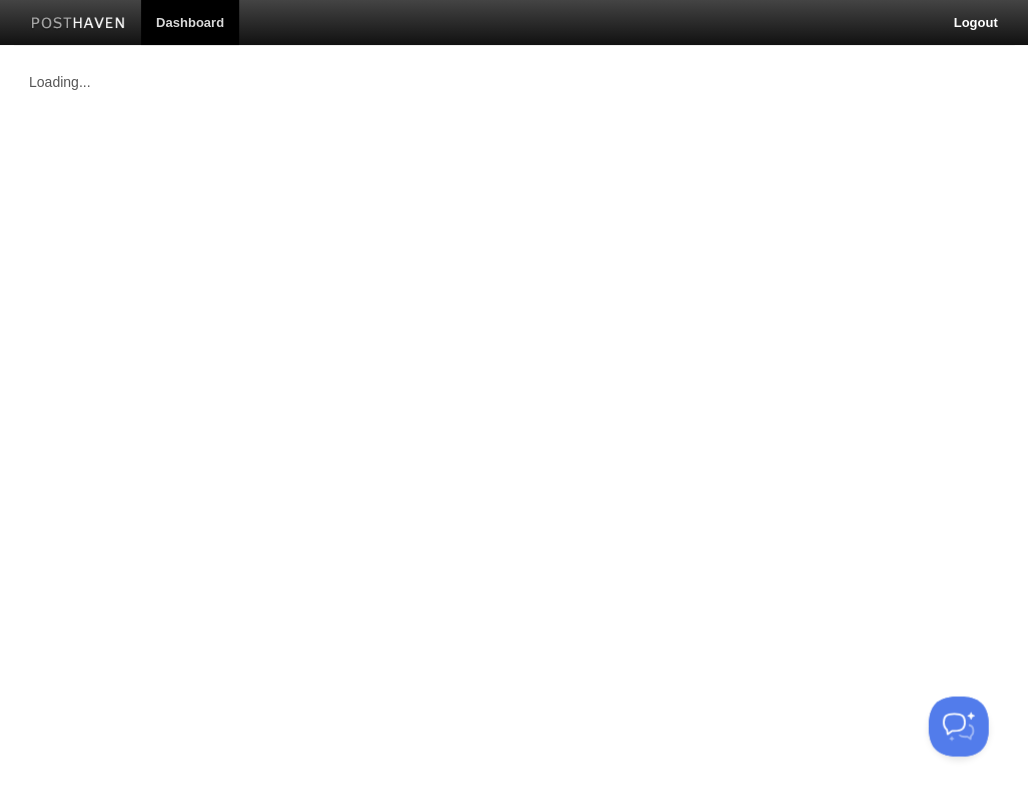 scroll, scrollTop: 0, scrollLeft: 0, axis: both 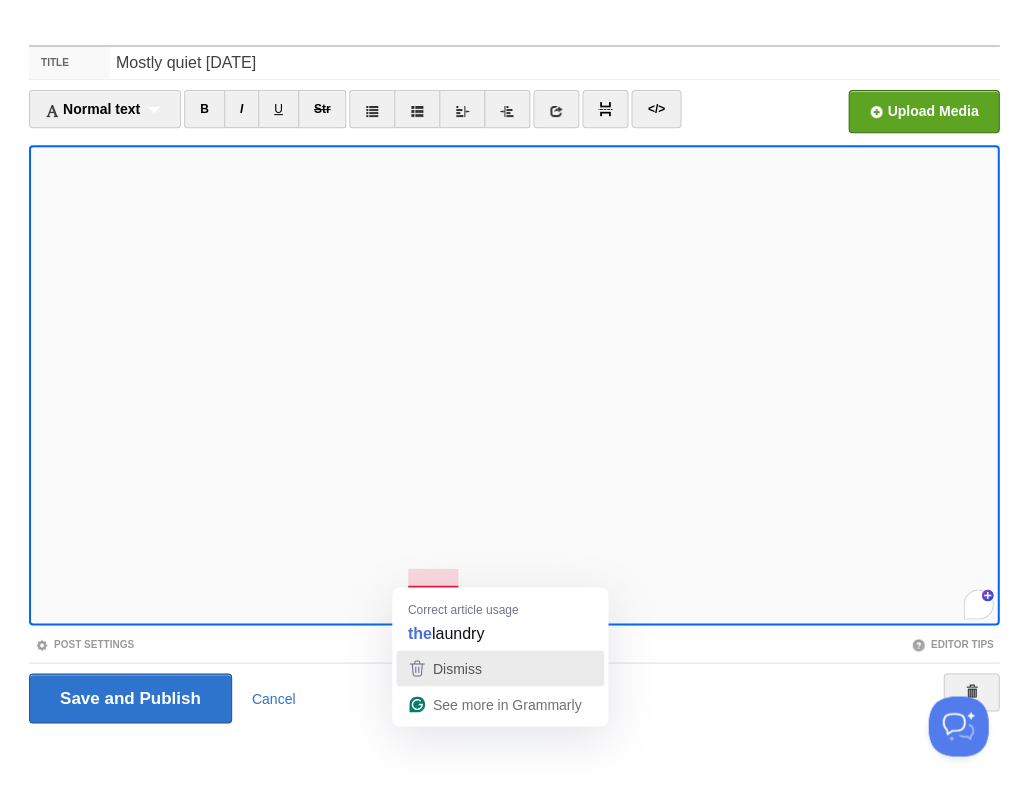click on "Dismiss" at bounding box center (457, 668) 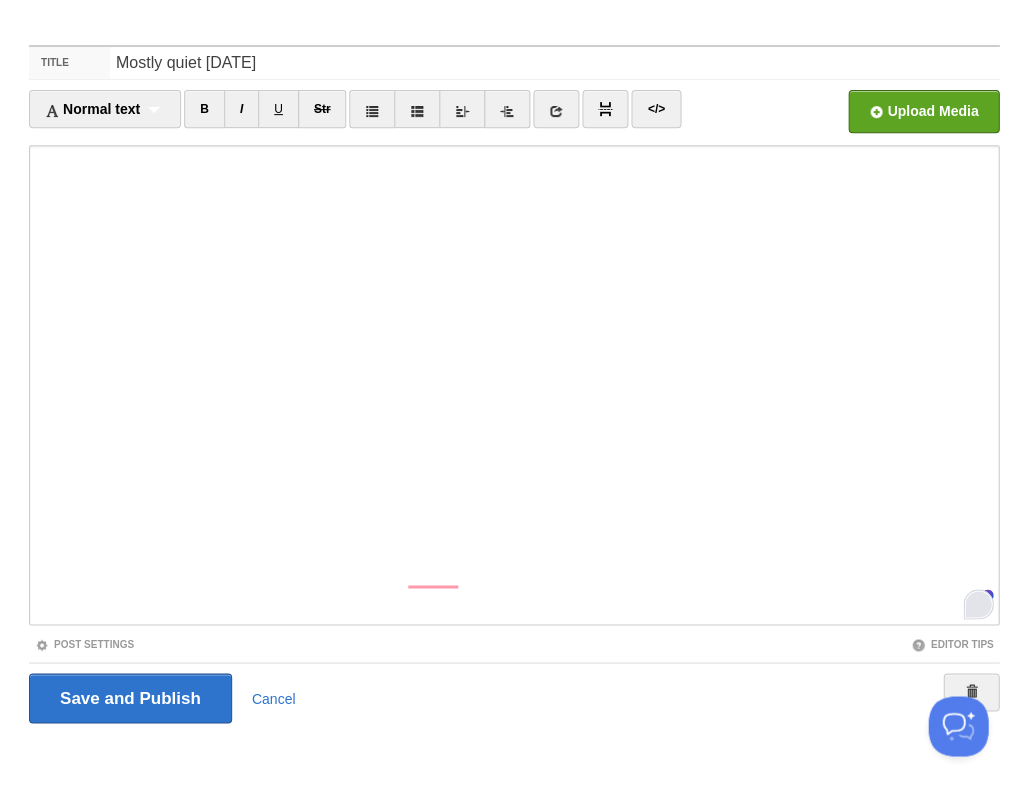 click at bounding box center (978, 604) 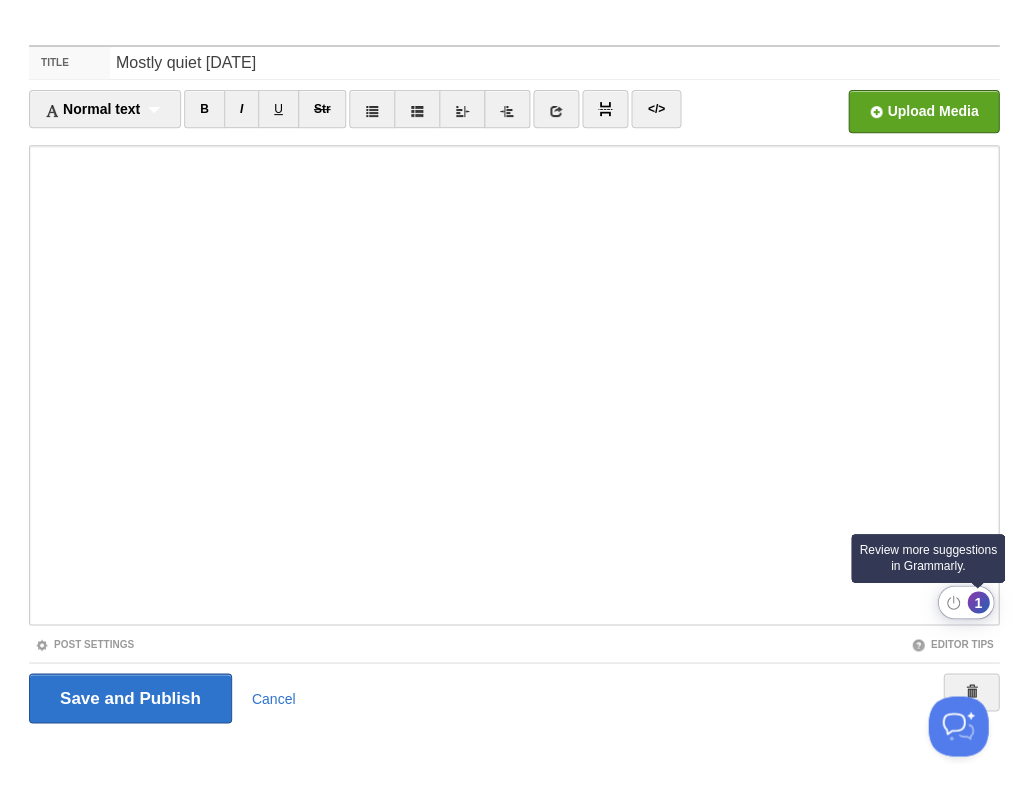 click on "1" 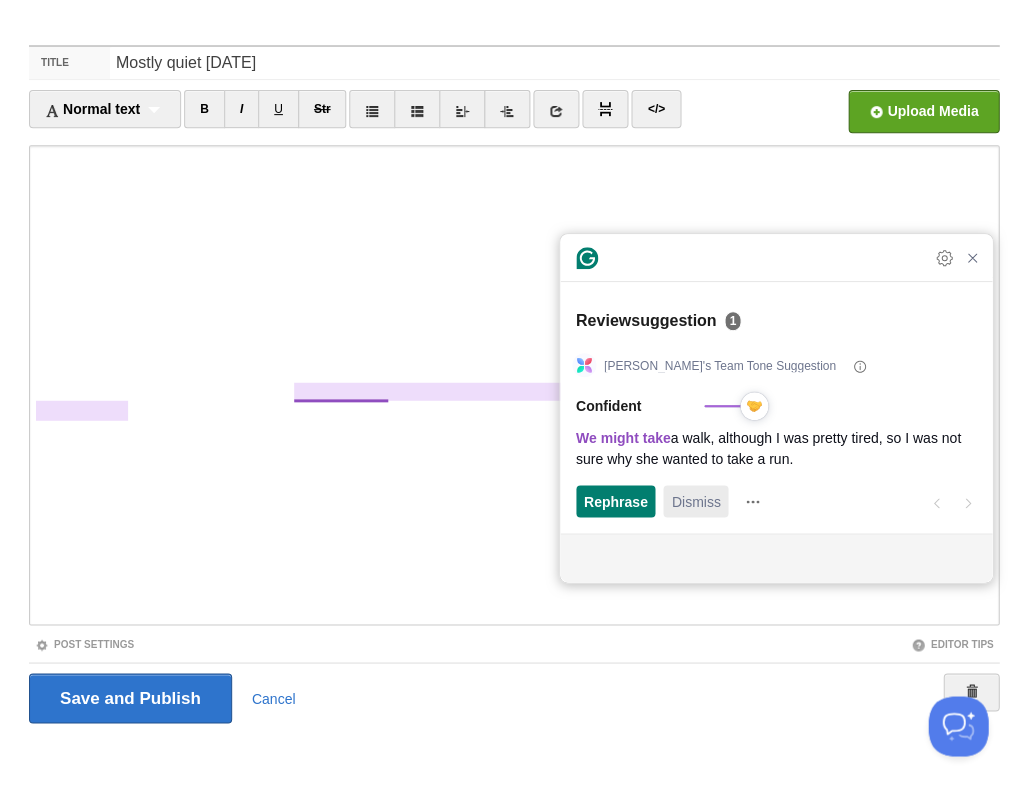 click on "Dismiss" at bounding box center (695, 501) 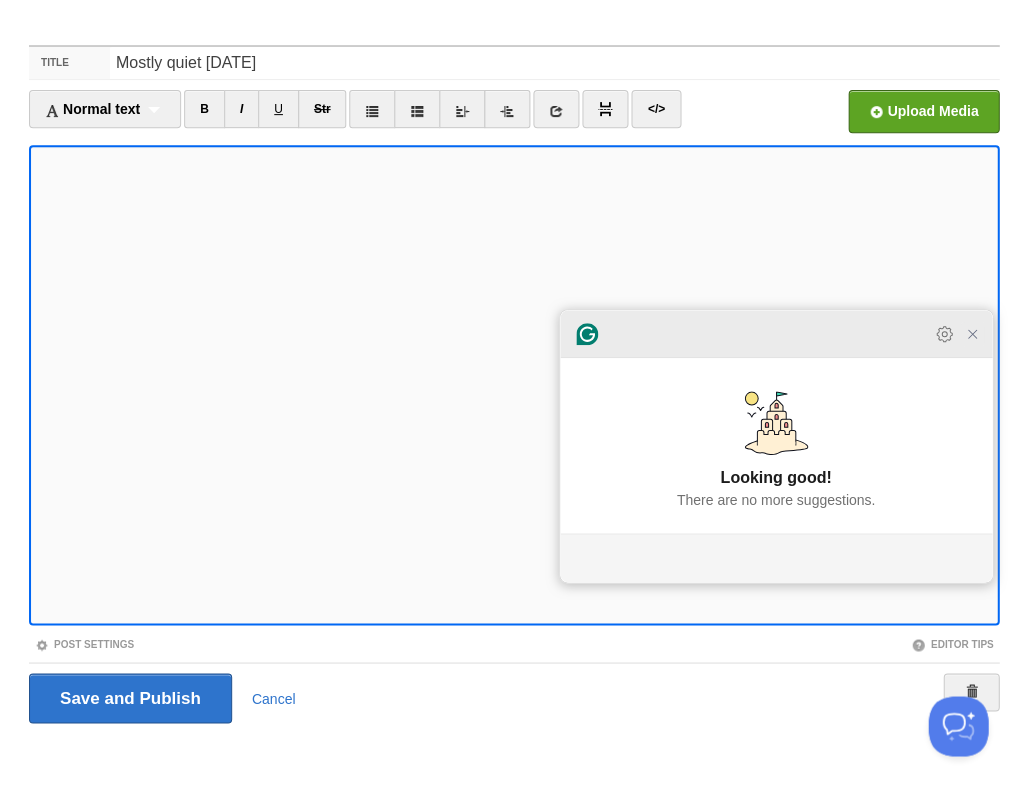 click 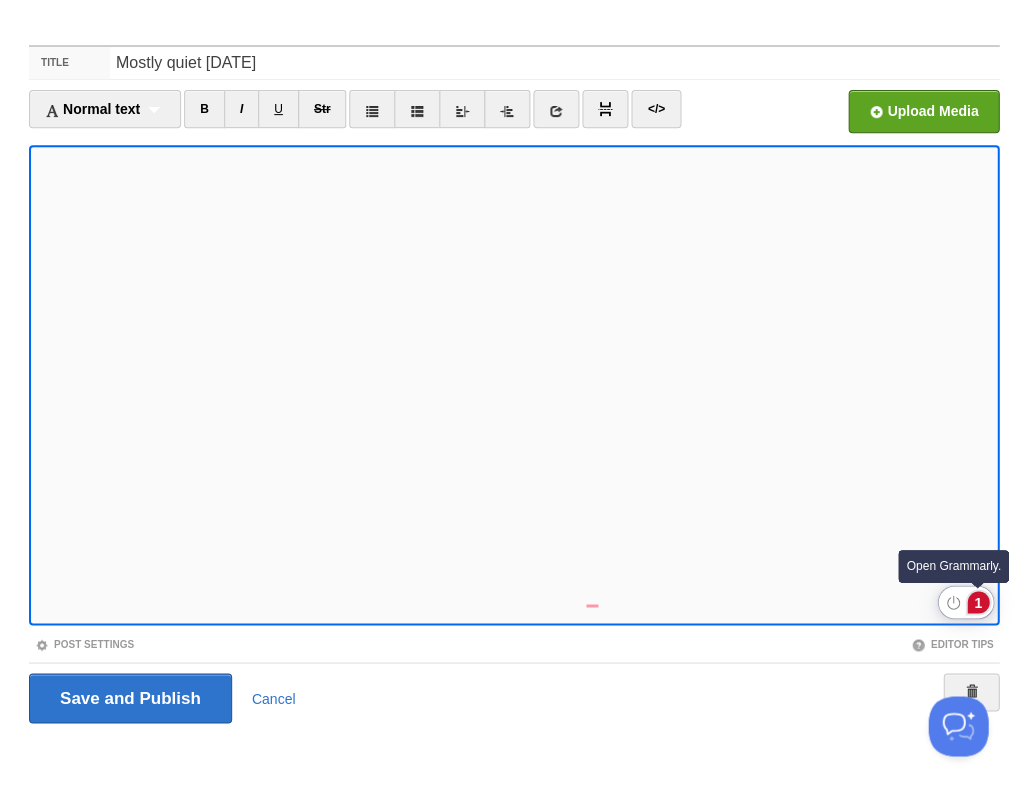 click on "1" 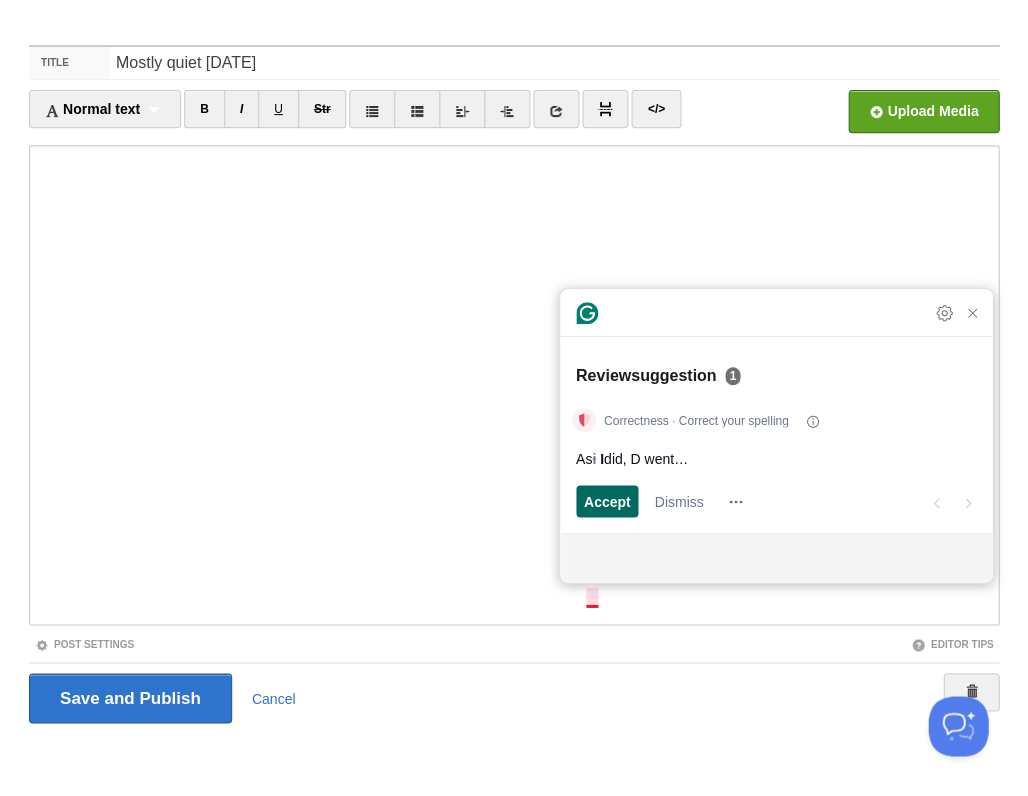 click on "Accept" at bounding box center [607, 501] 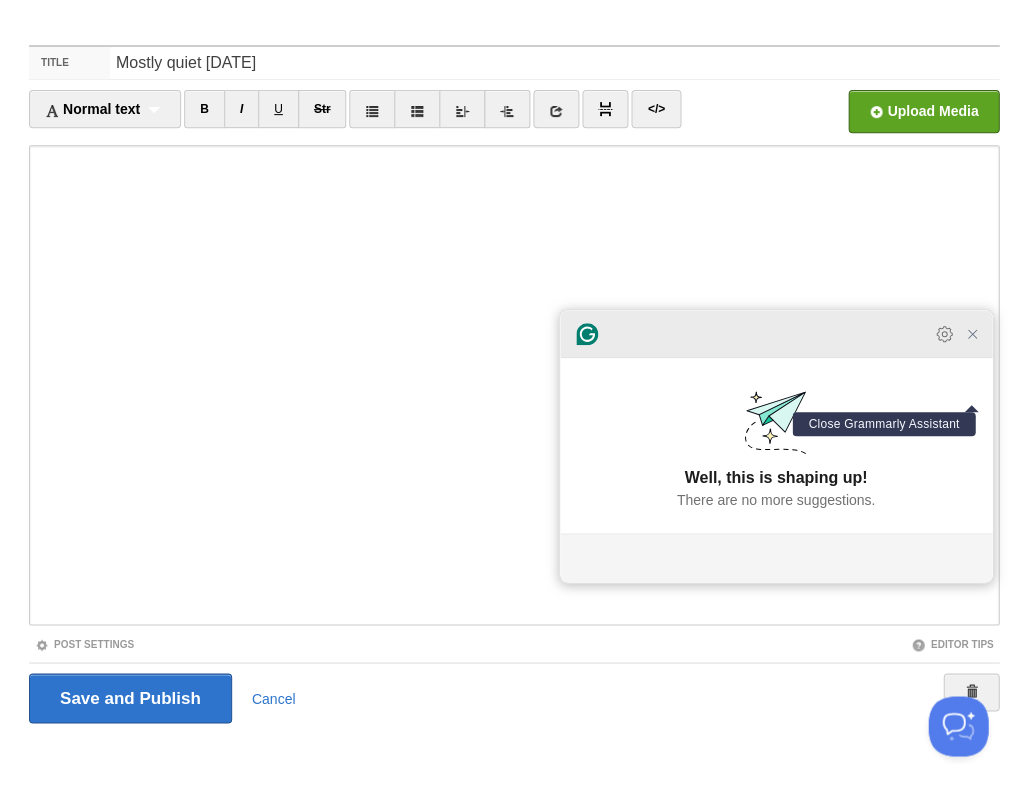 click 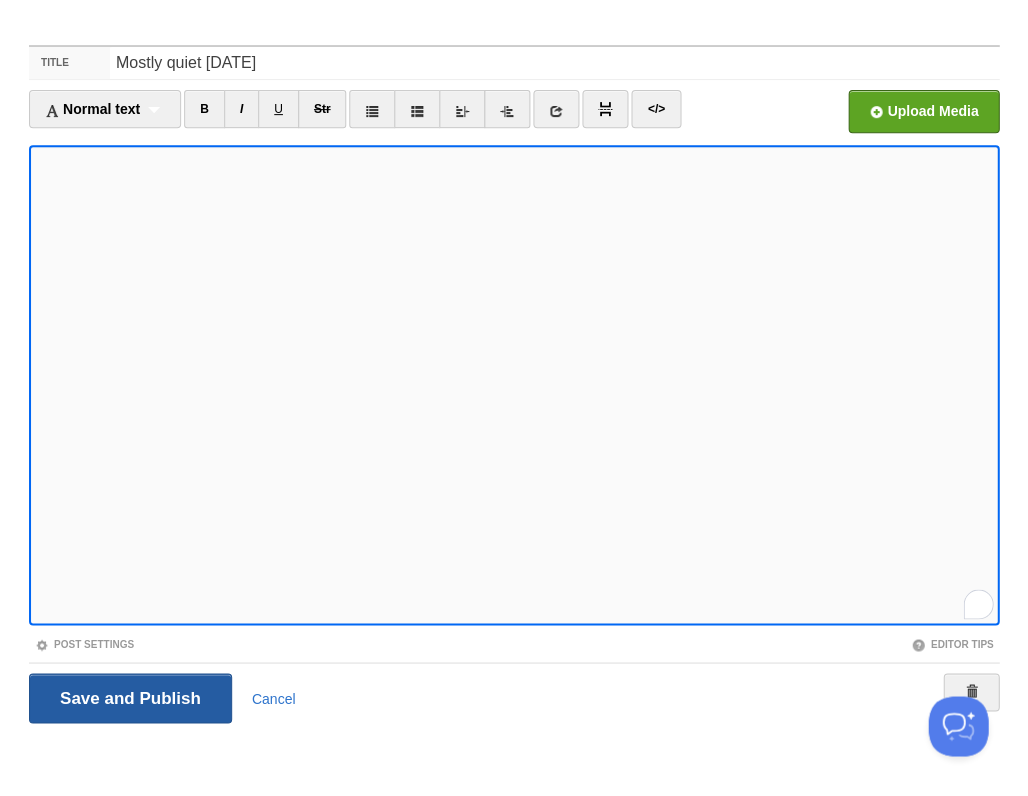 click on "Save and Publish" at bounding box center [130, 698] 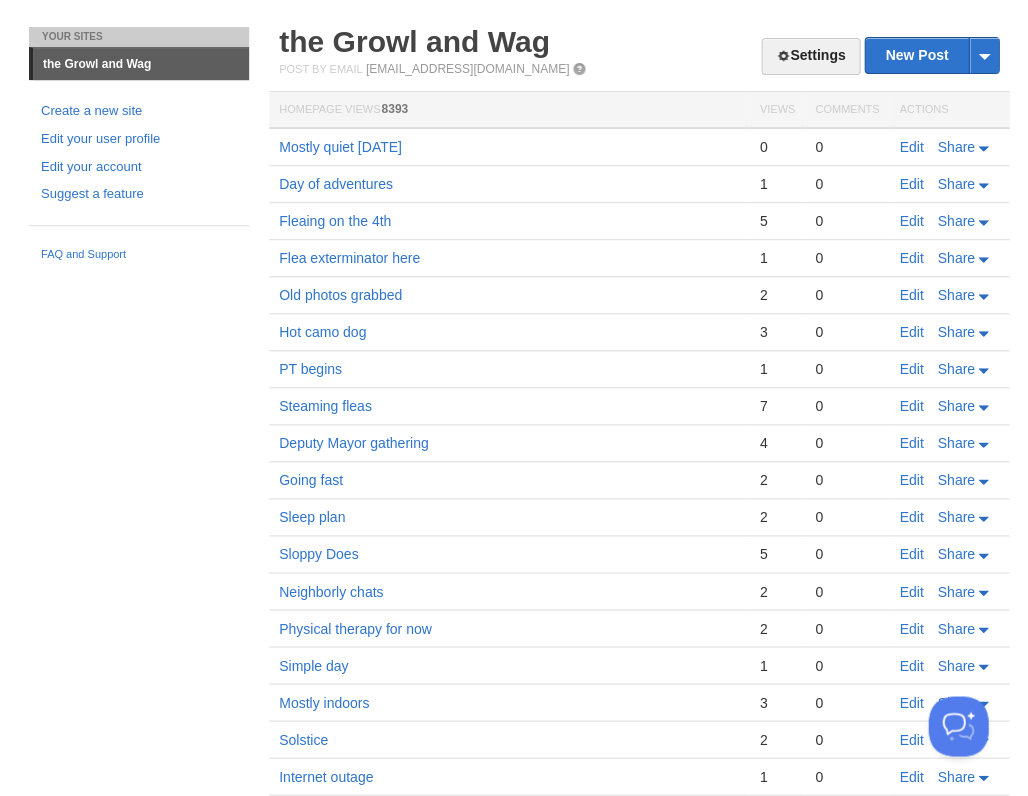 scroll, scrollTop: 0, scrollLeft: 0, axis: both 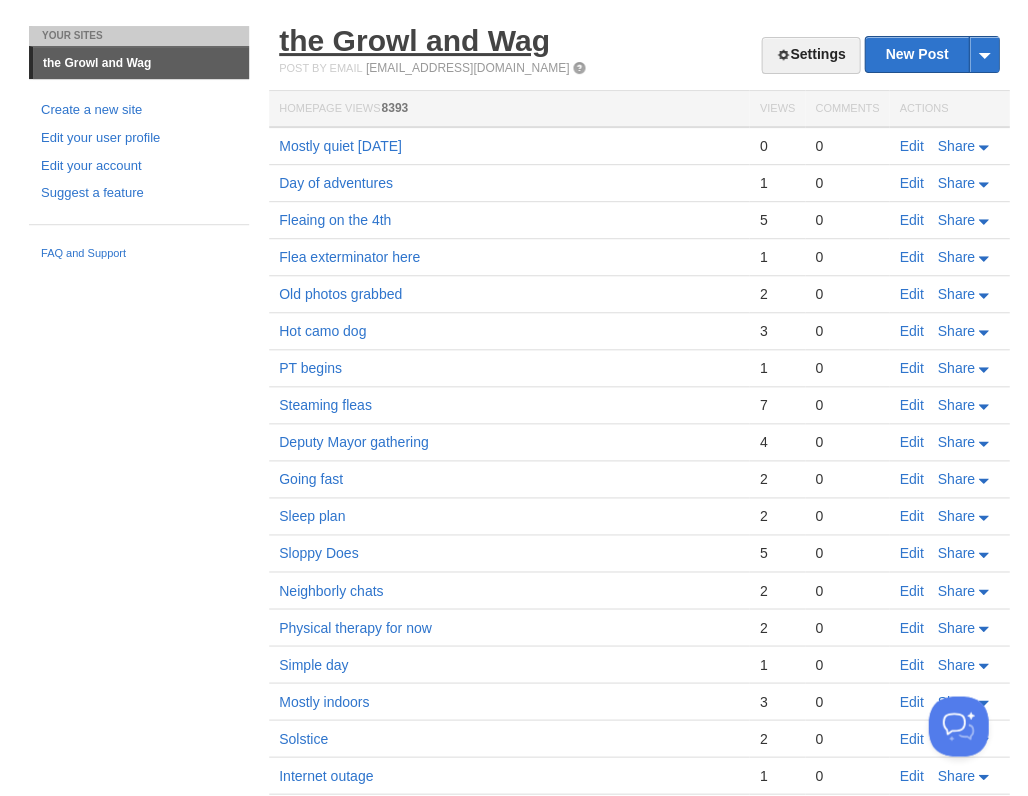 click on "the Growl and Wag" at bounding box center [414, 40] 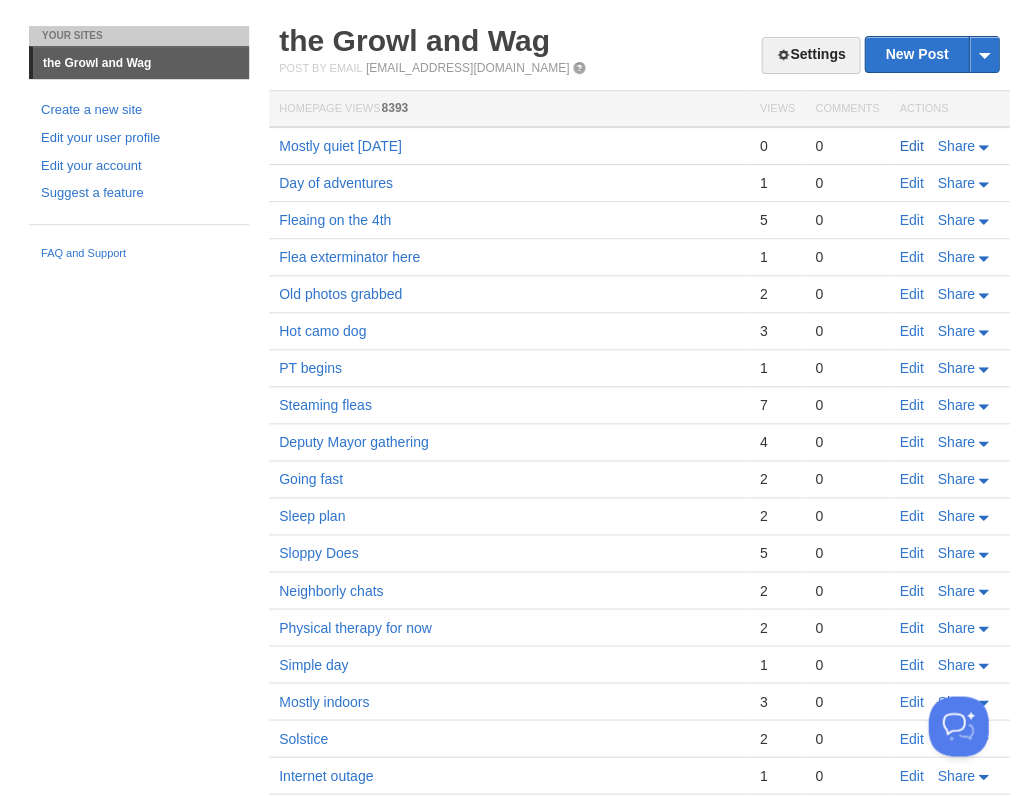 click on "Edit" at bounding box center (911, 146) 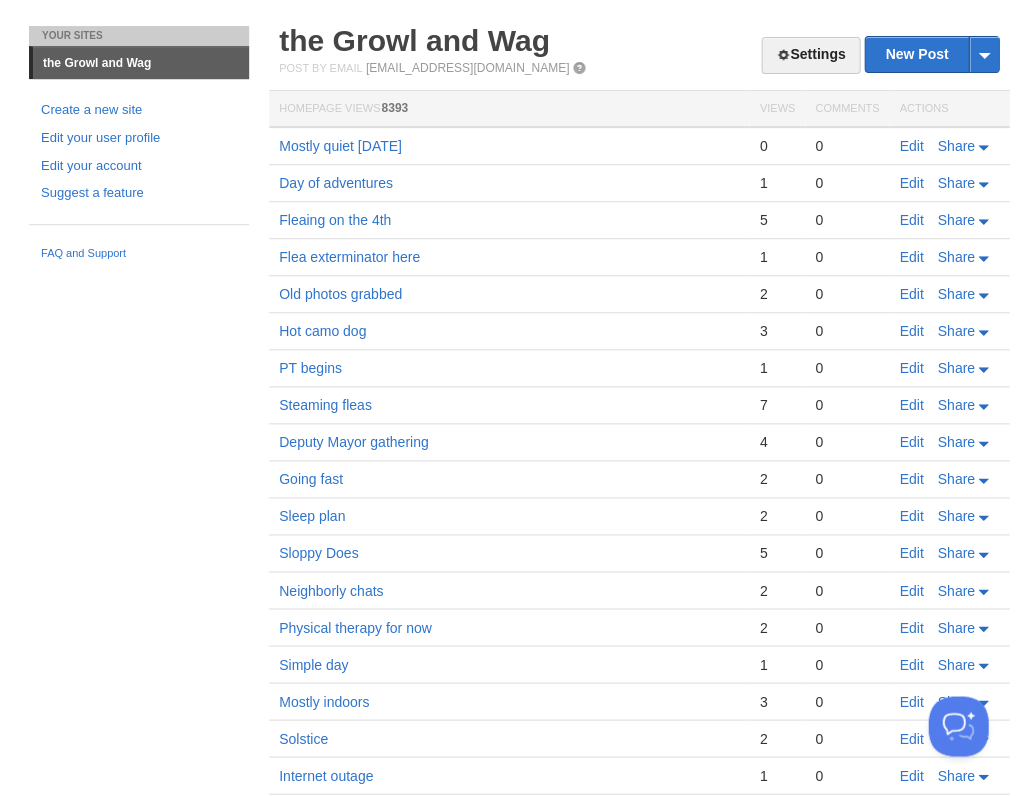 scroll, scrollTop: 0, scrollLeft: 0, axis: both 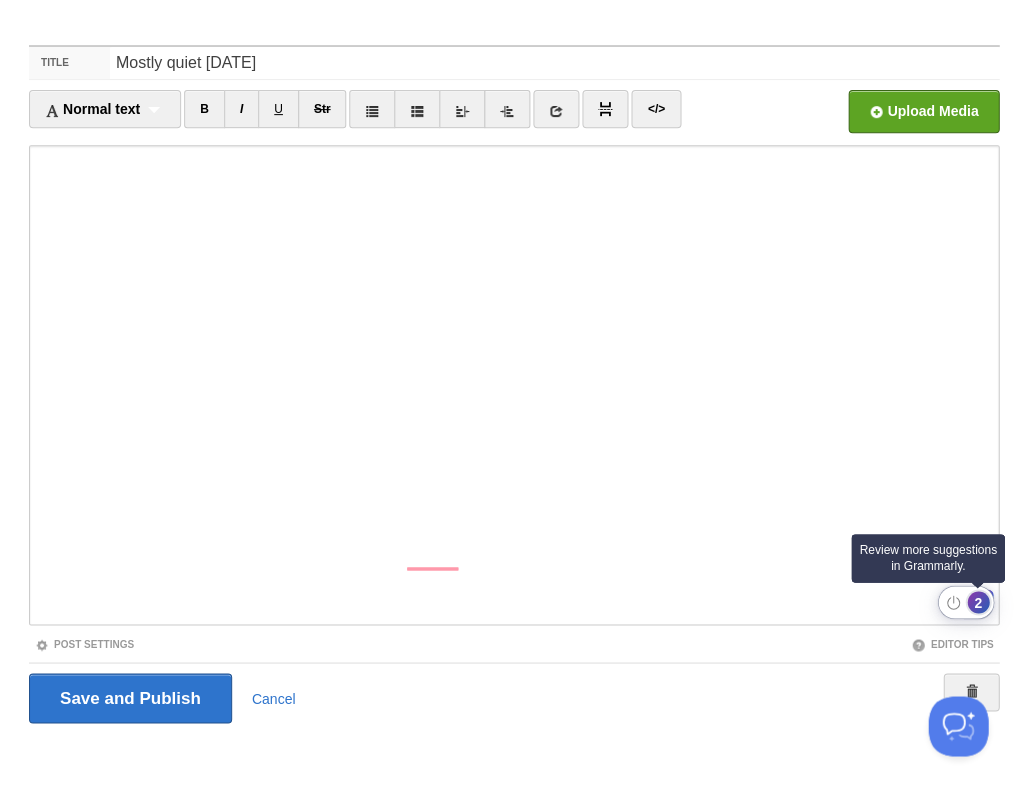 click on "2" 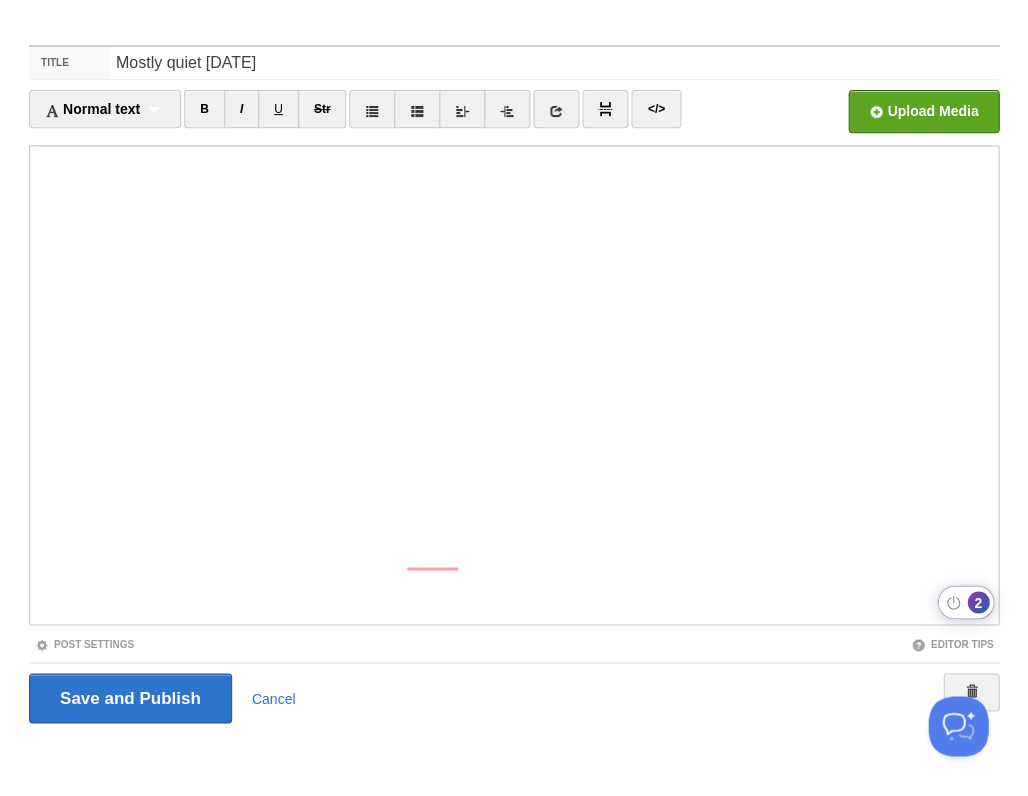 click on "2" 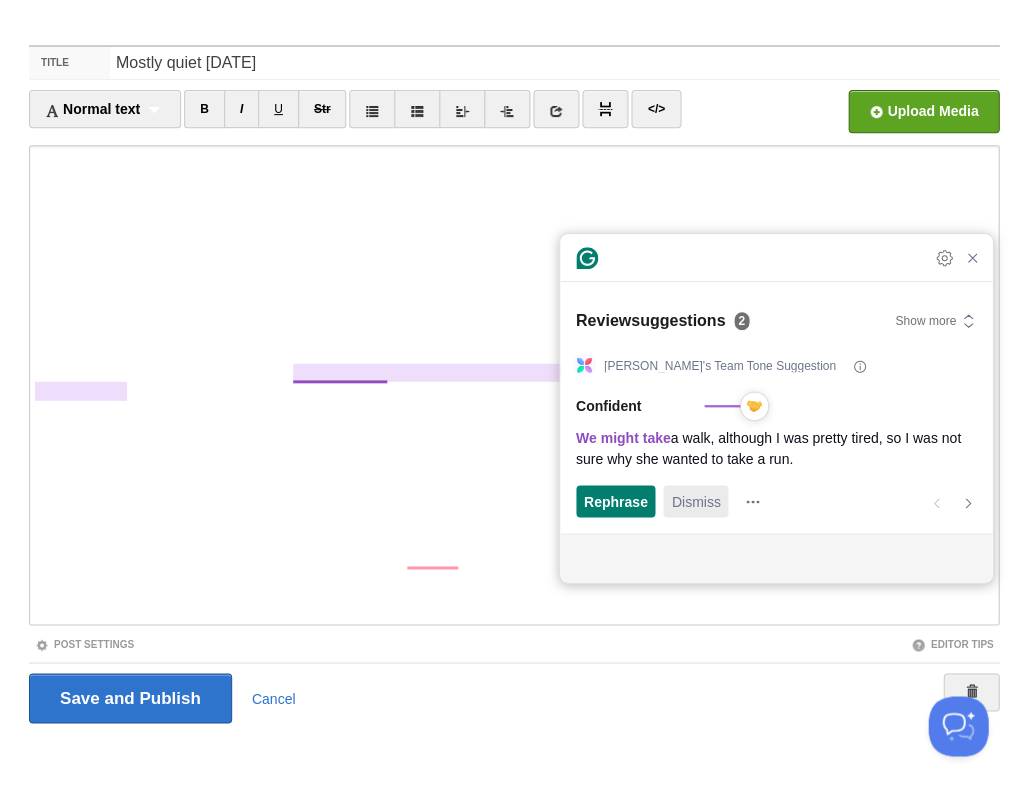 click on "Dismiss" at bounding box center (695, 501) 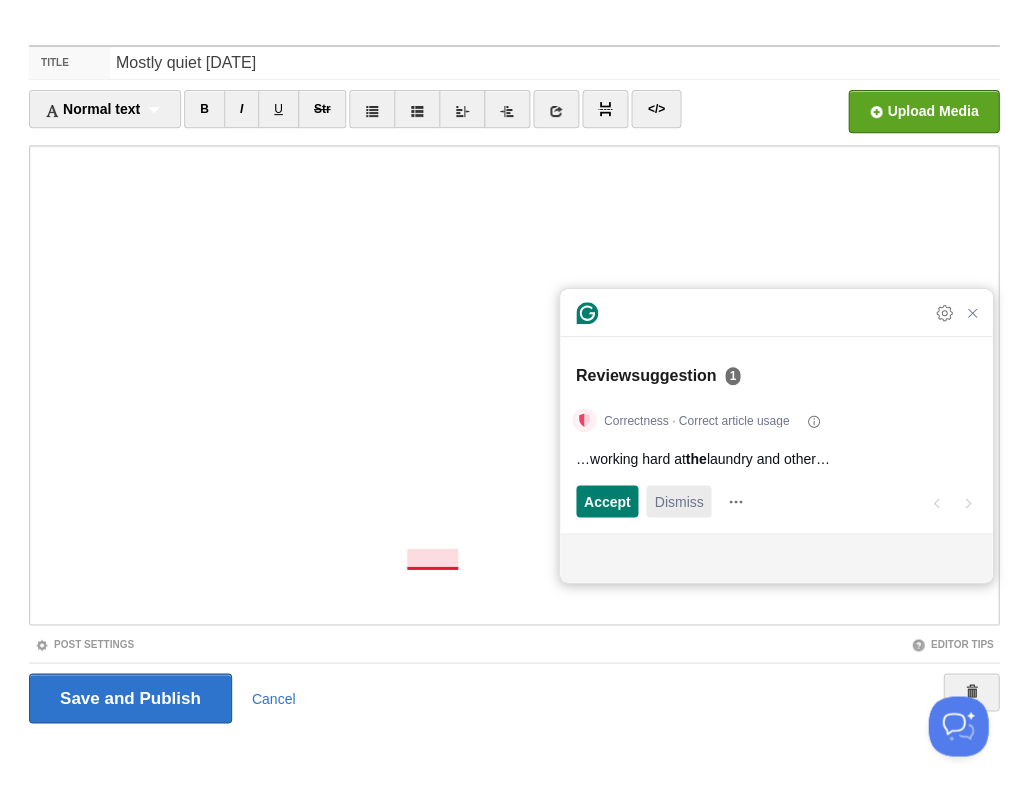 click on "Dismiss" at bounding box center [678, 501] 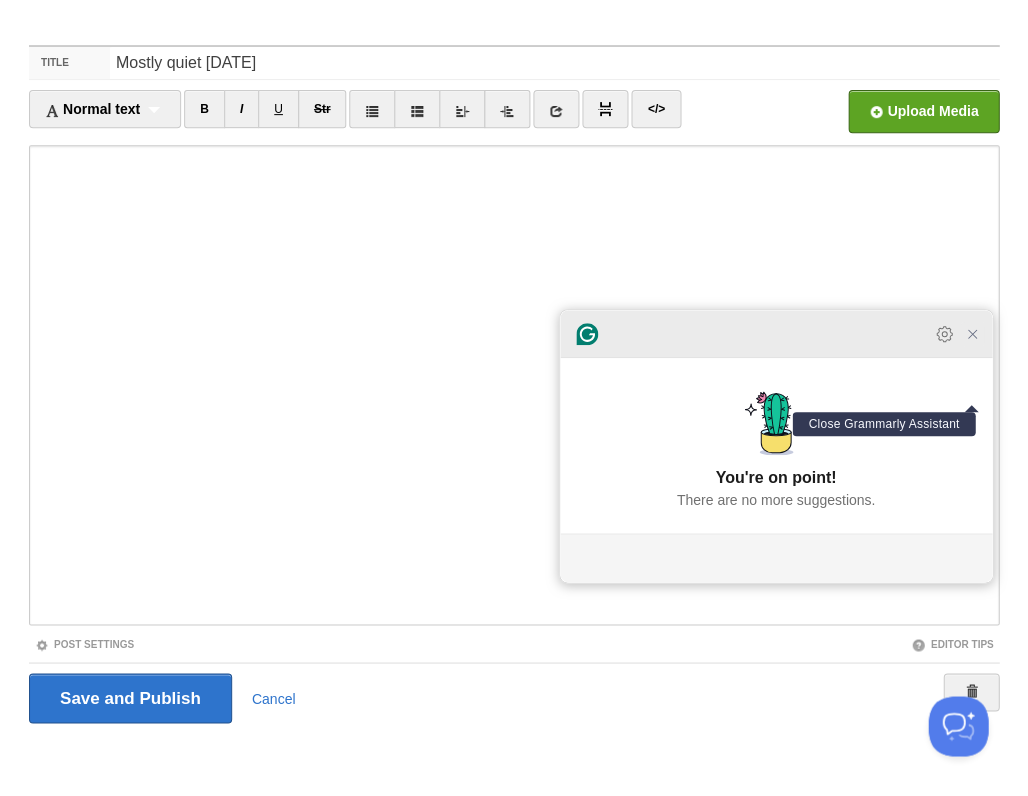 click 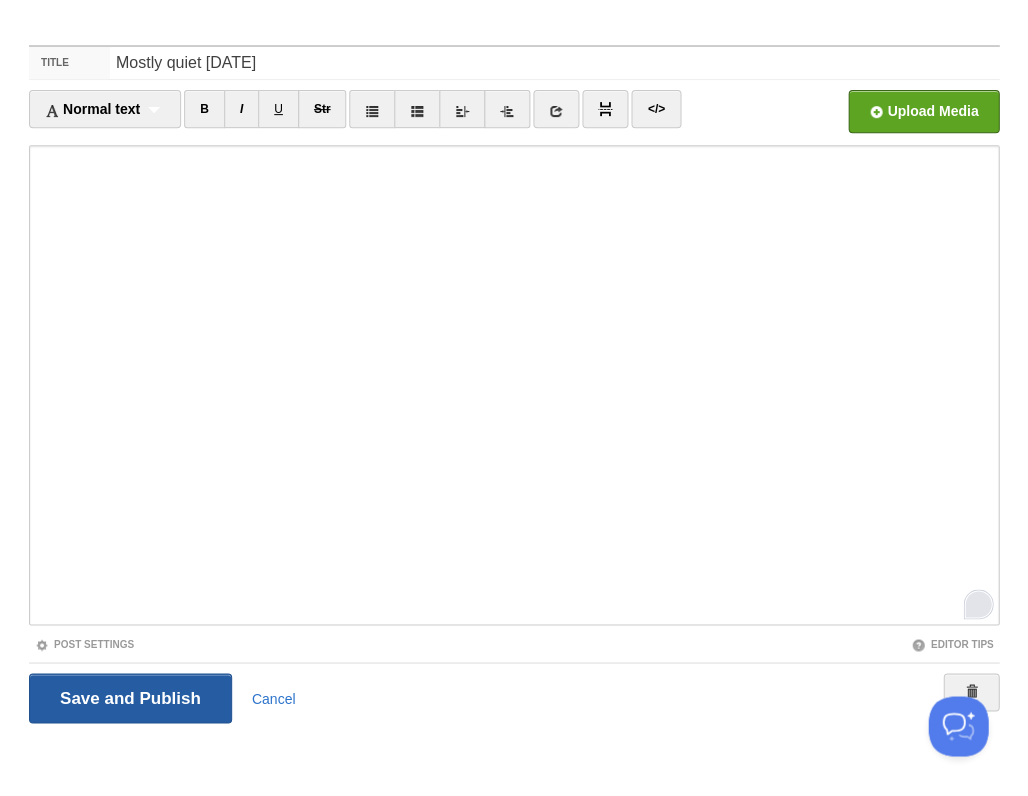 click on "Save and Publish" at bounding box center [130, 698] 